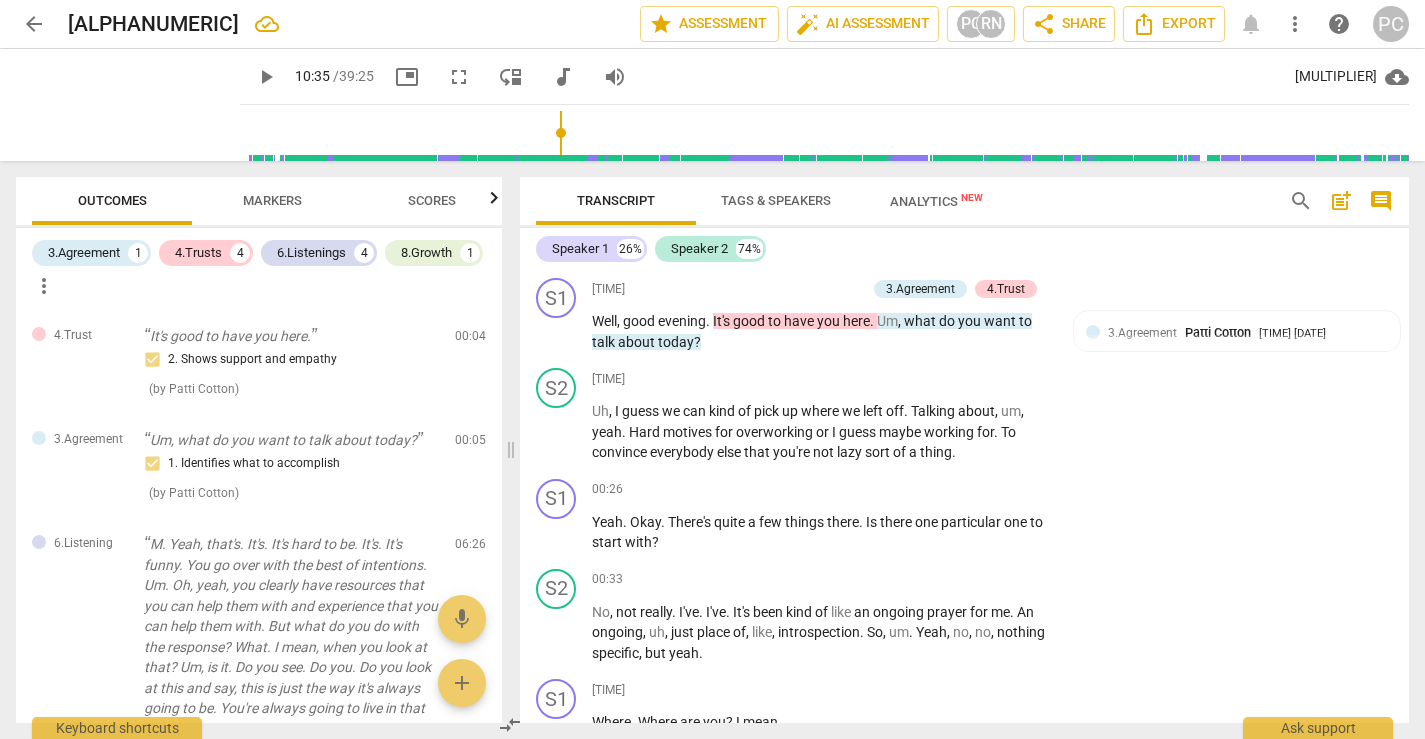 scroll, scrollTop: 0, scrollLeft: 0, axis: both 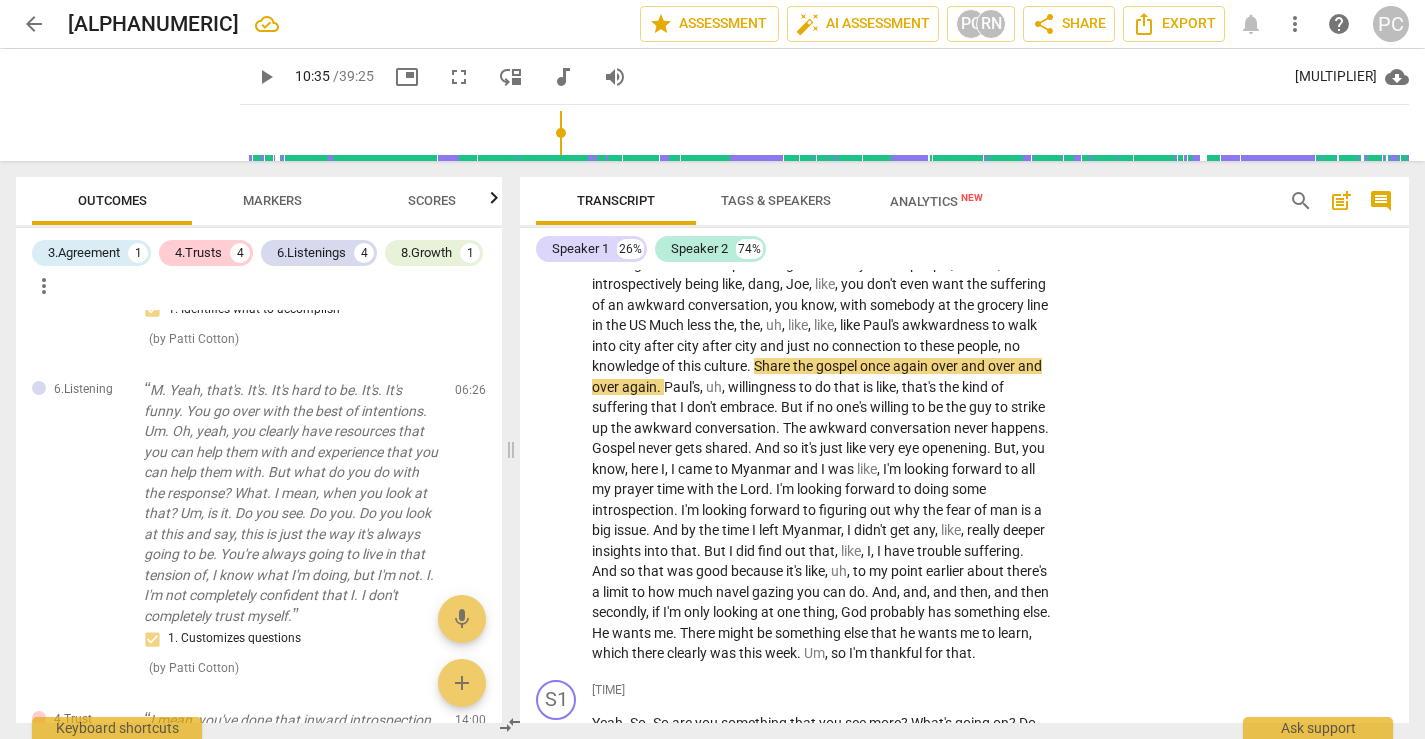 click on "arrow_back" at bounding box center (34, 24) 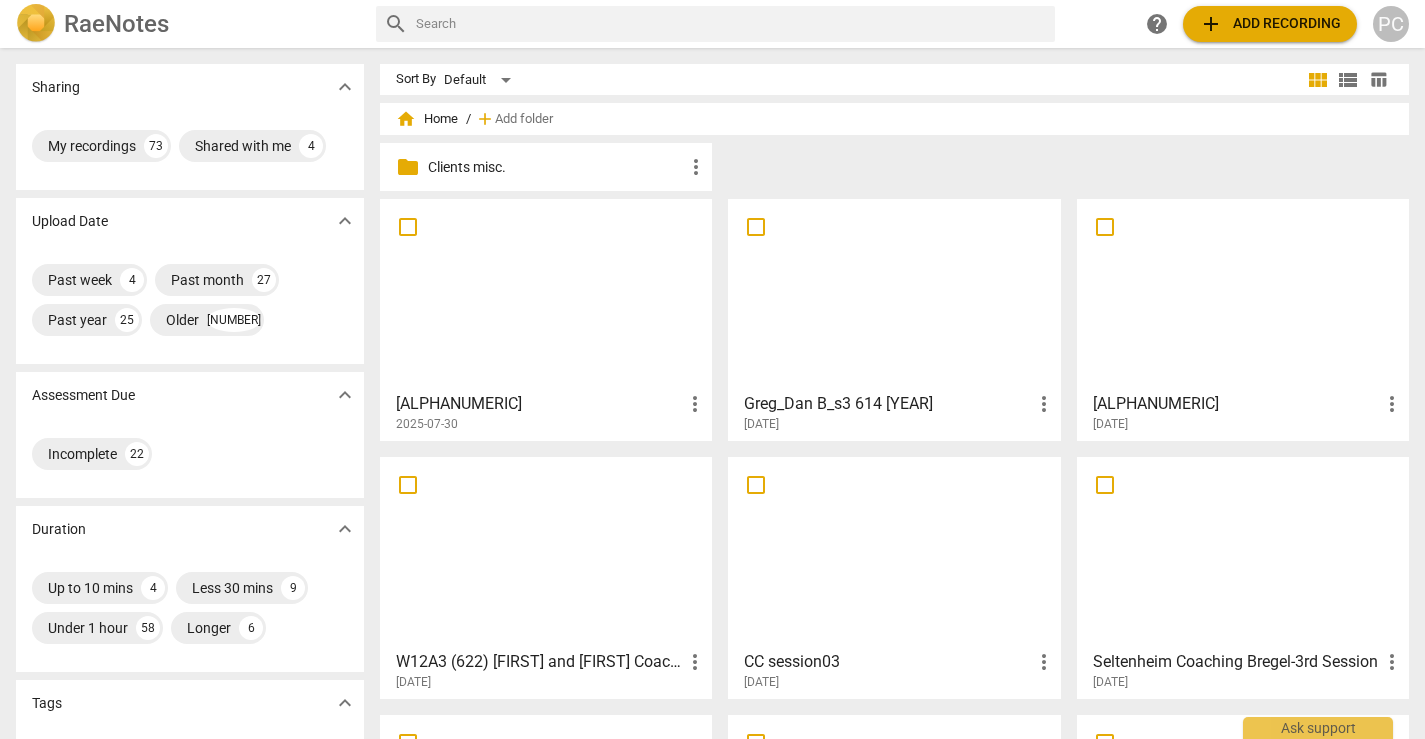 click on "add   Add recording" at bounding box center (1270, 24) 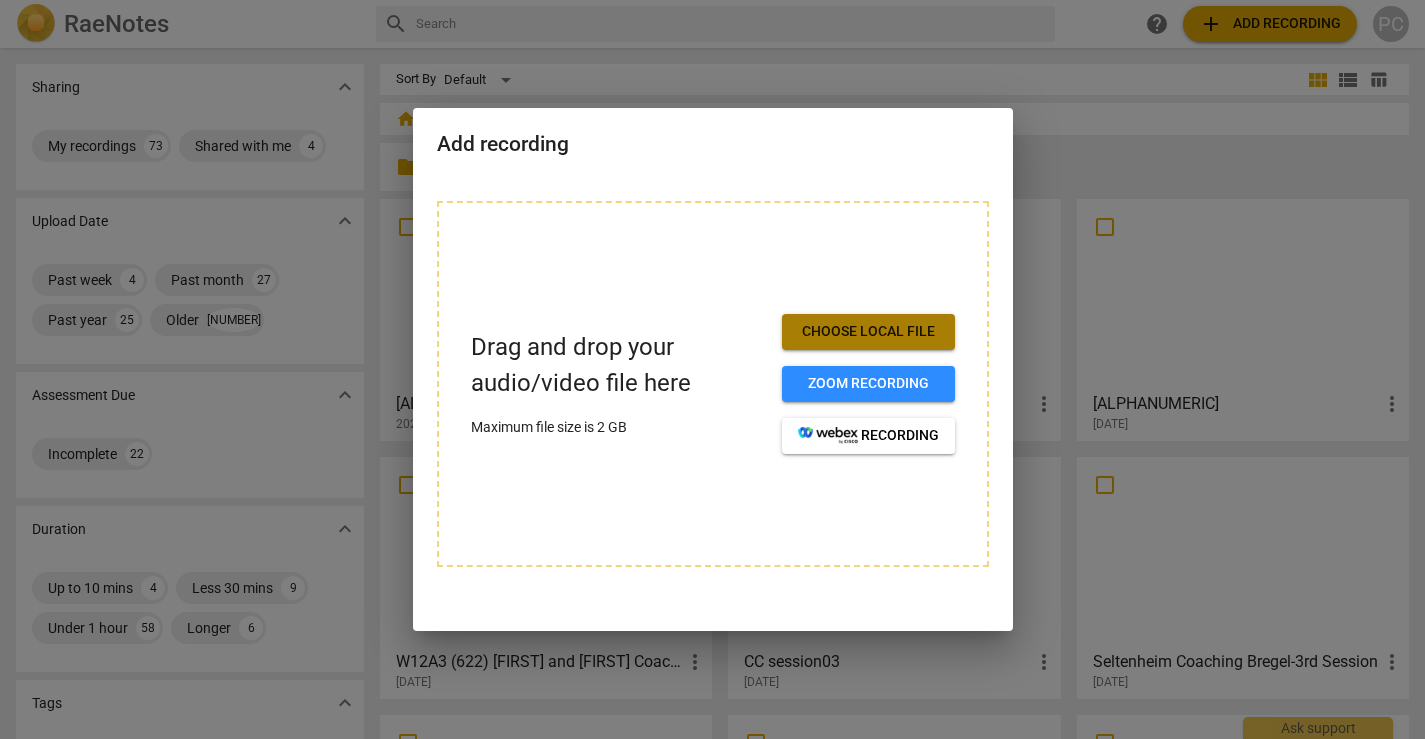 click on "Choose local file" at bounding box center [868, 332] 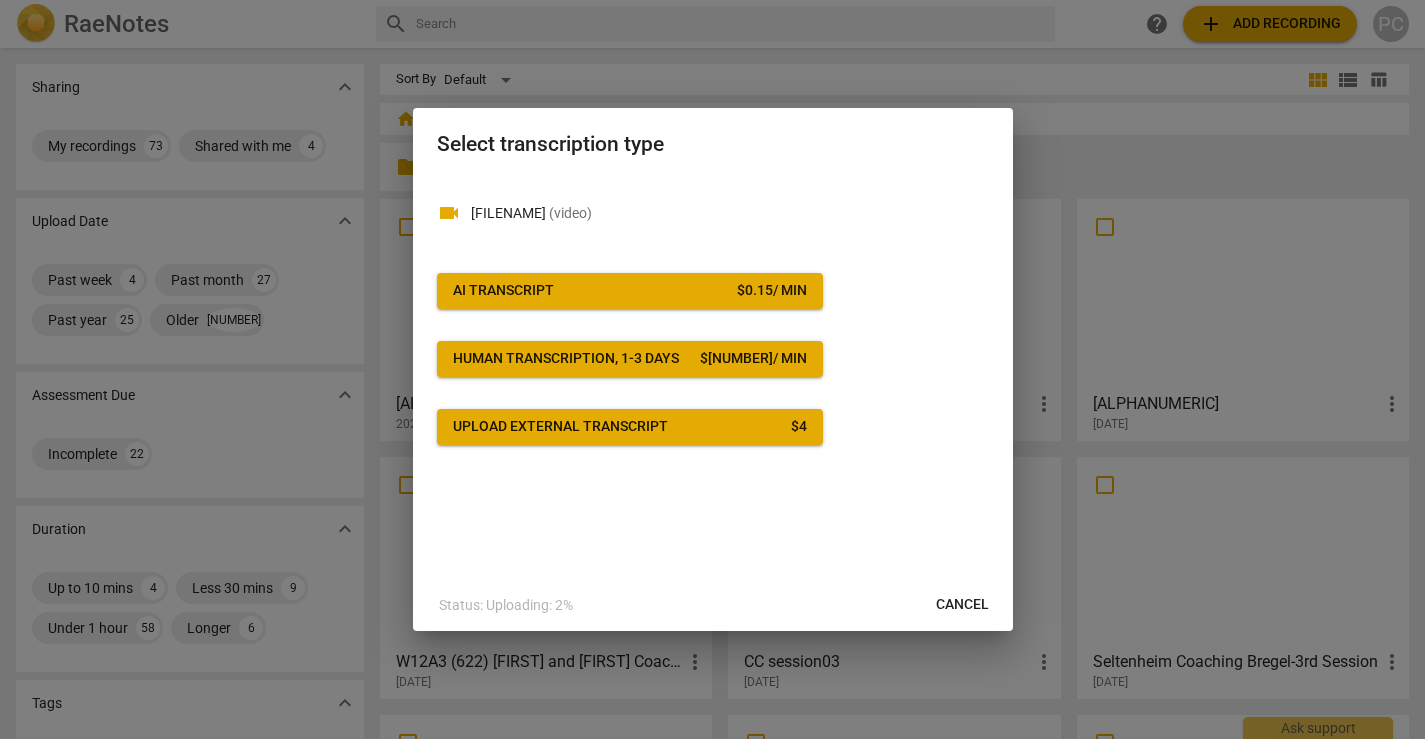 click on "AI Transcript $ [PRICE] / min" at bounding box center (630, 291) 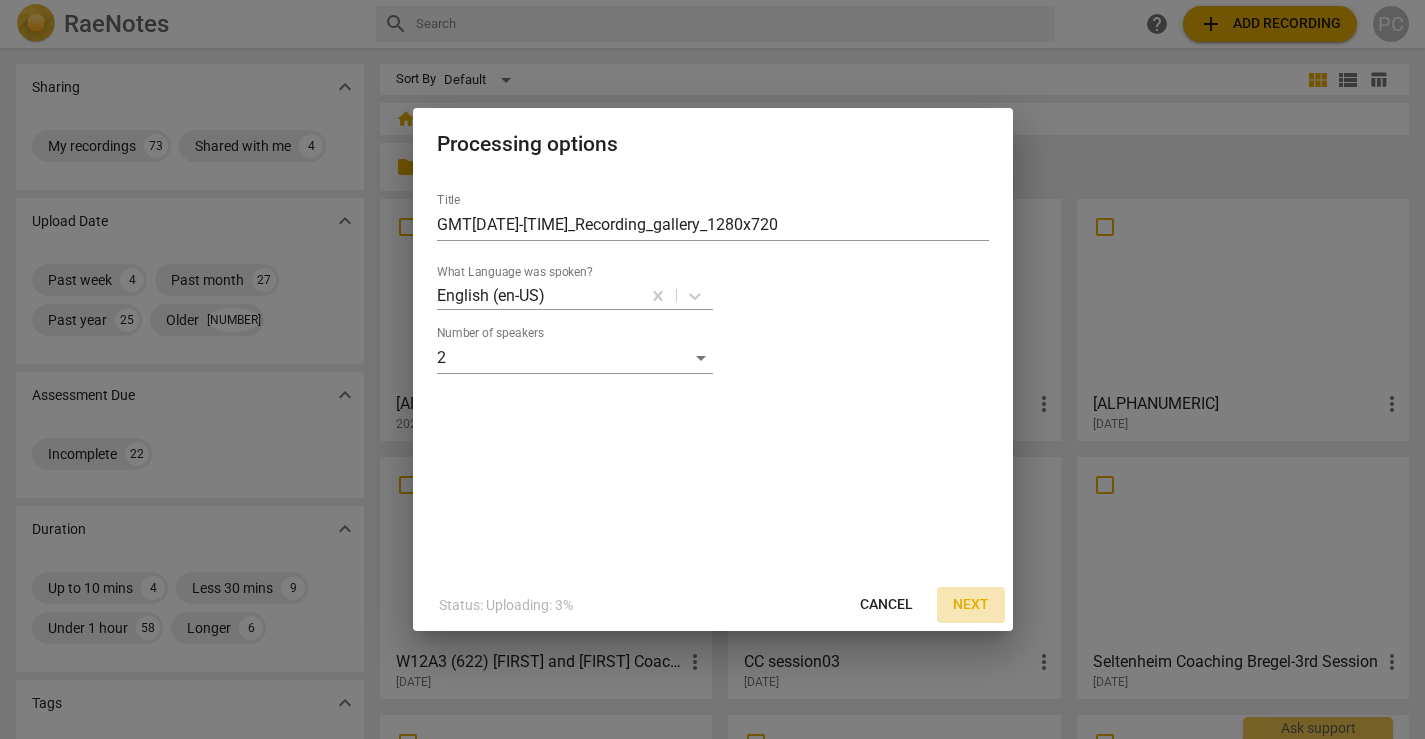 click on "Next" at bounding box center [971, 605] 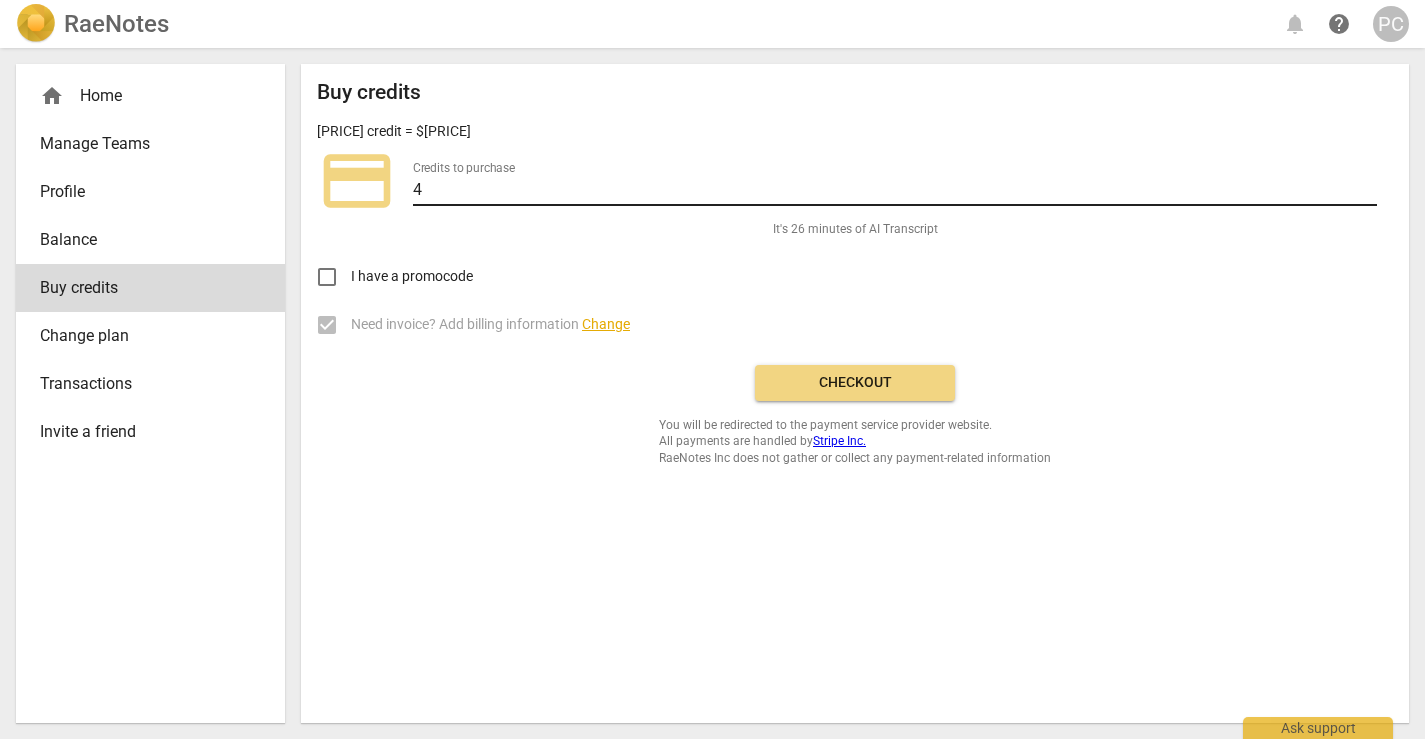 click on "4" at bounding box center (895, 191) 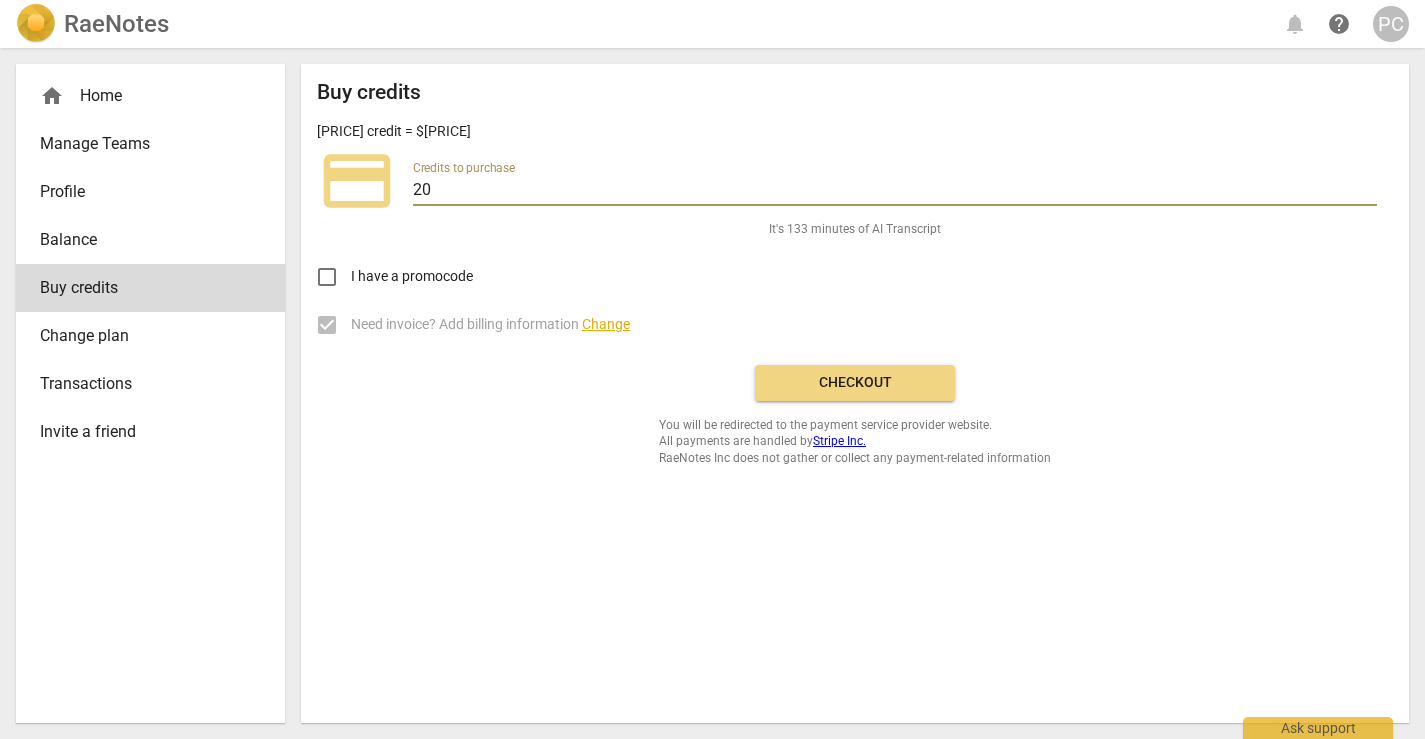 type on "20" 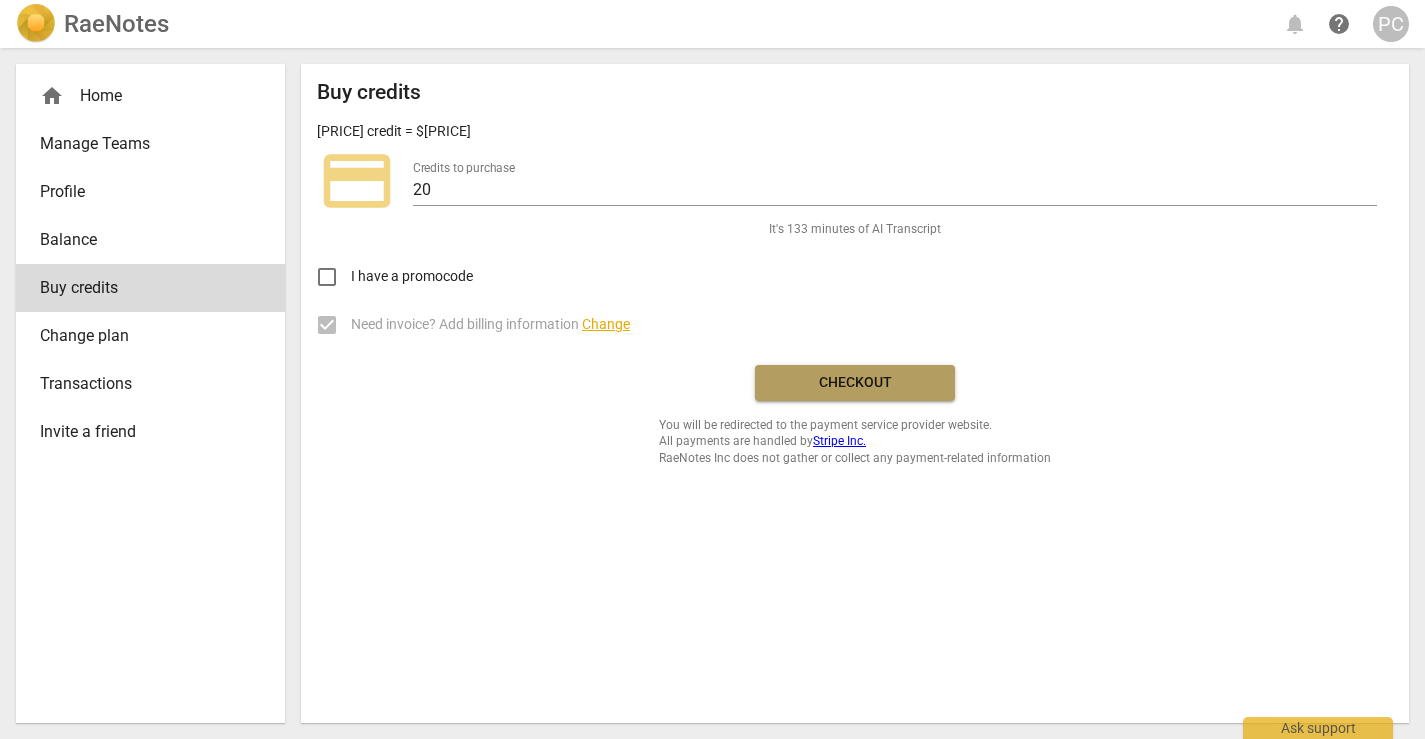 click on "Checkout" at bounding box center (855, 383) 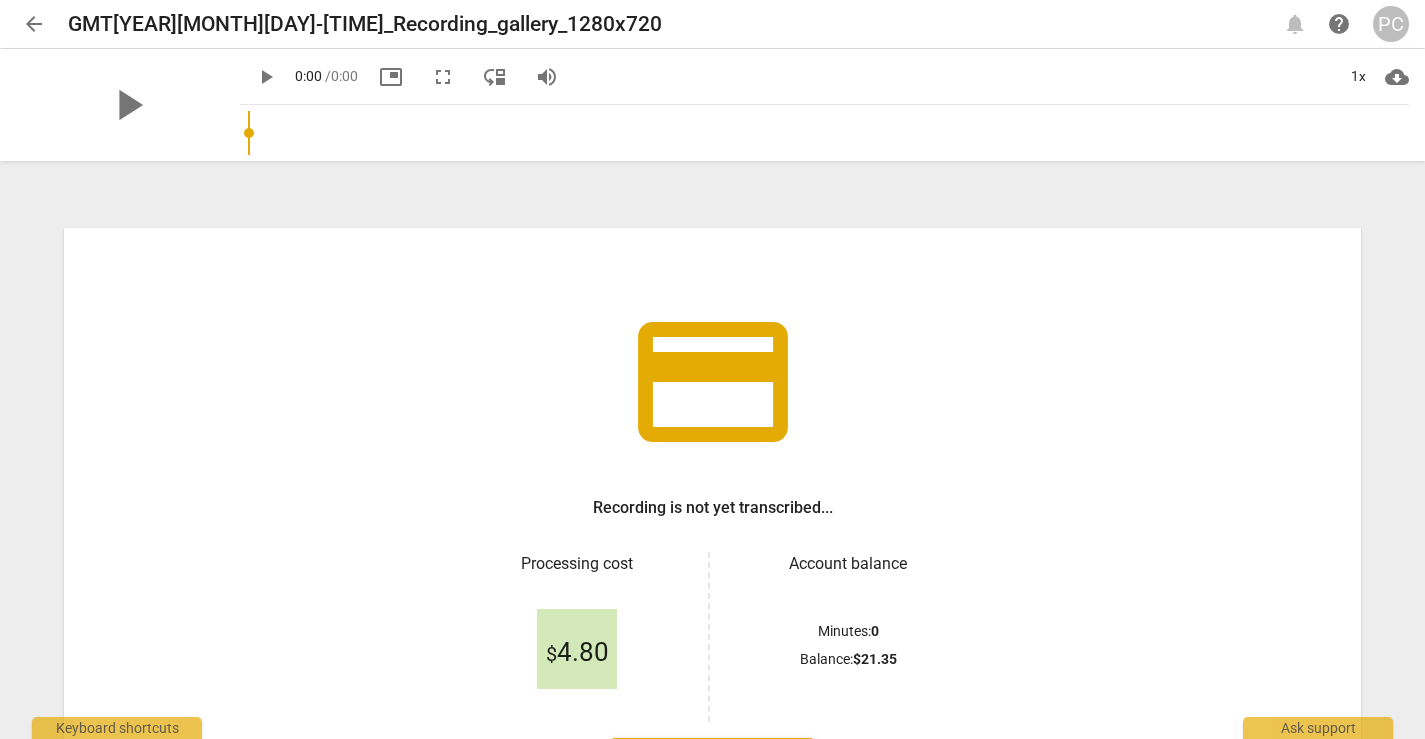 scroll, scrollTop: 0, scrollLeft: 0, axis: both 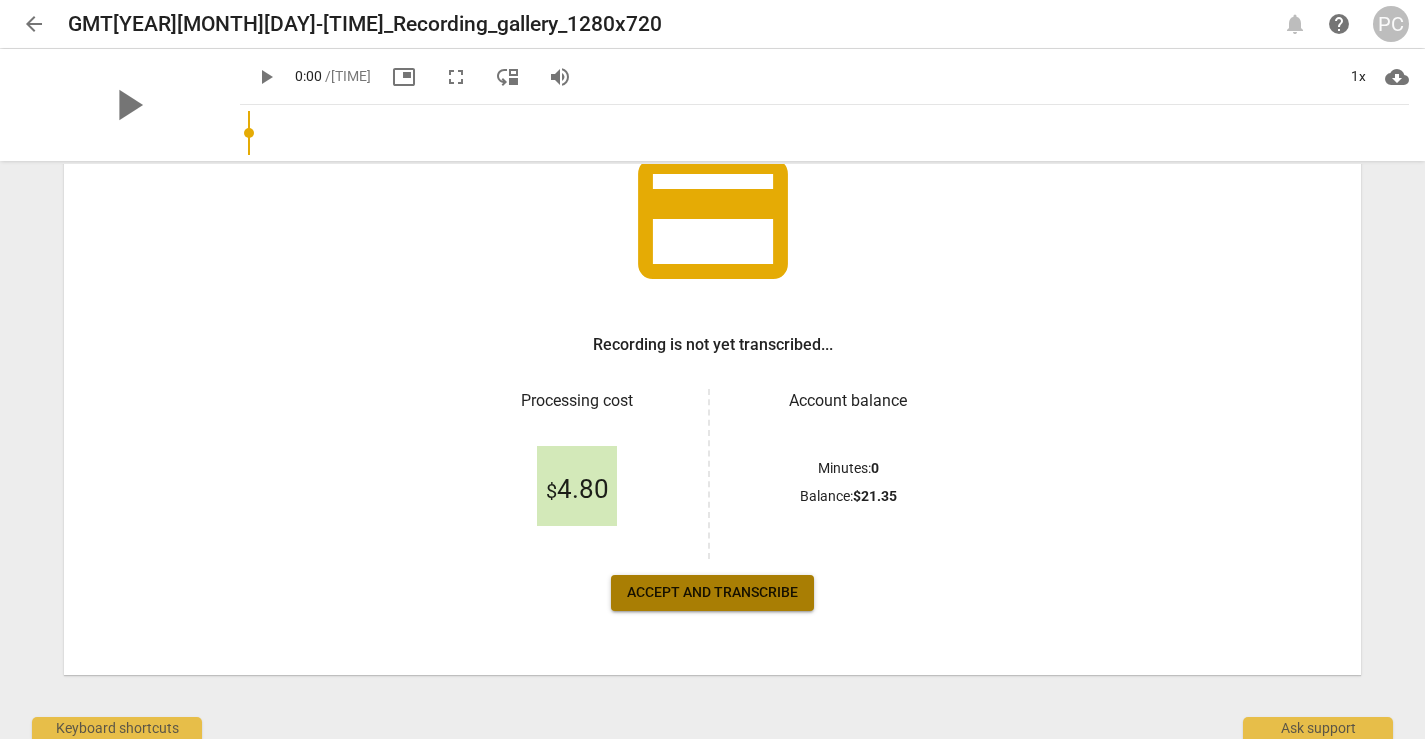 click on "Accept and transcribe" at bounding box center (712, 593) 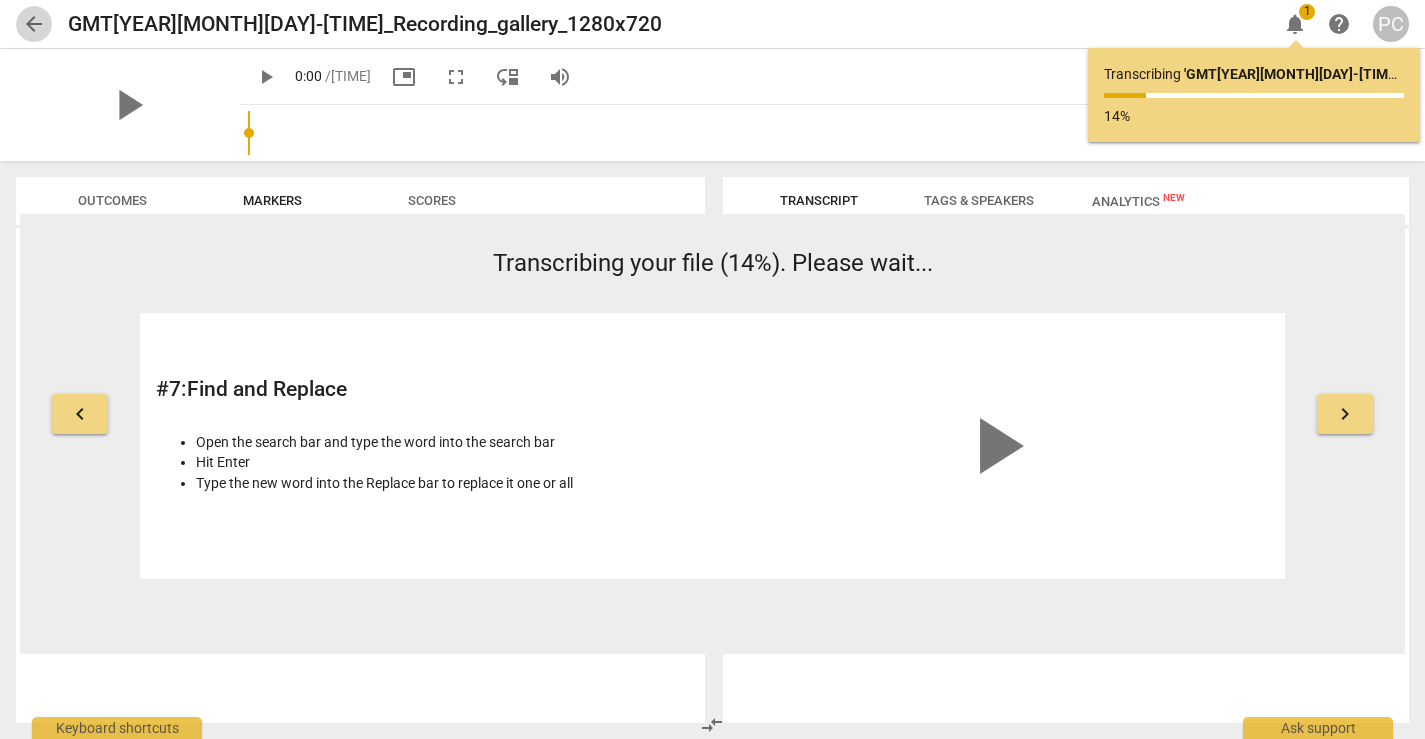 click on "arrow_back" at bounding box center (34, 24) 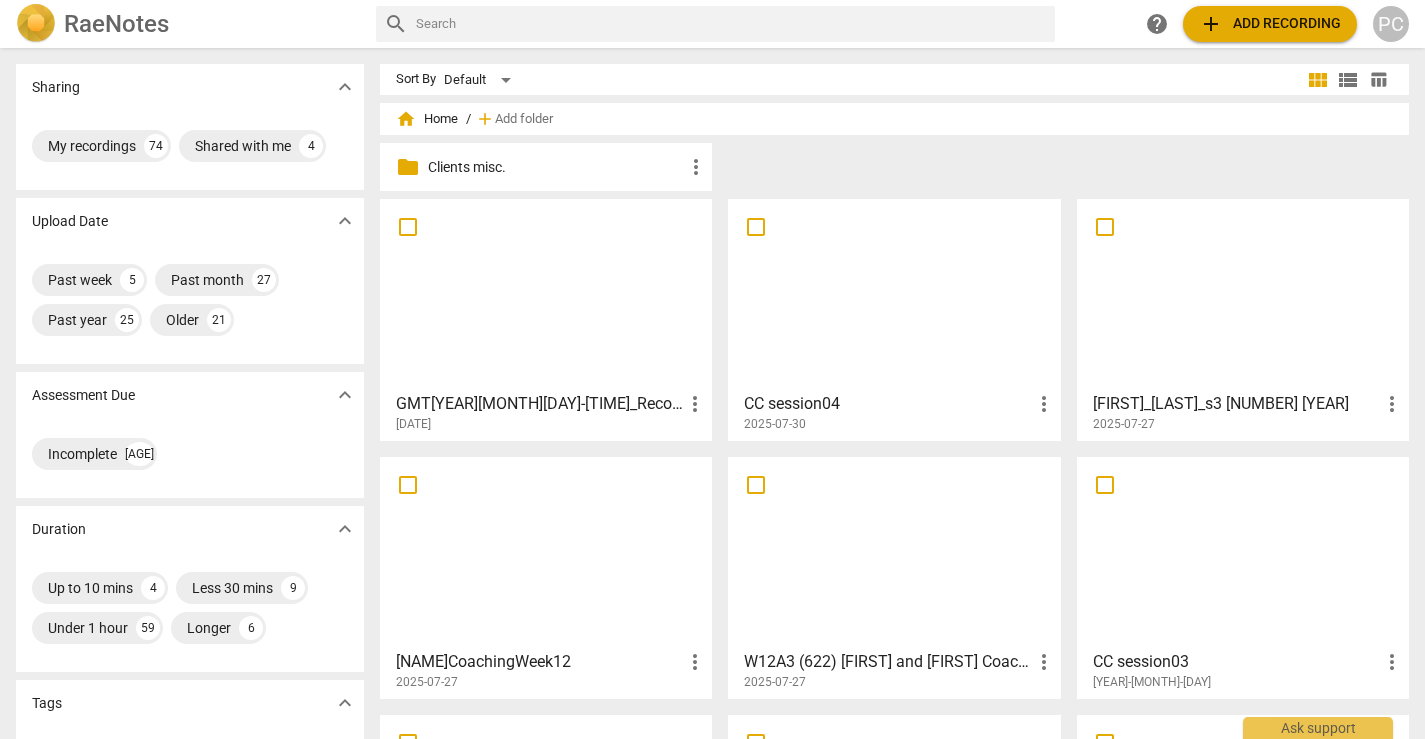 click at bounding box center [546, 294] 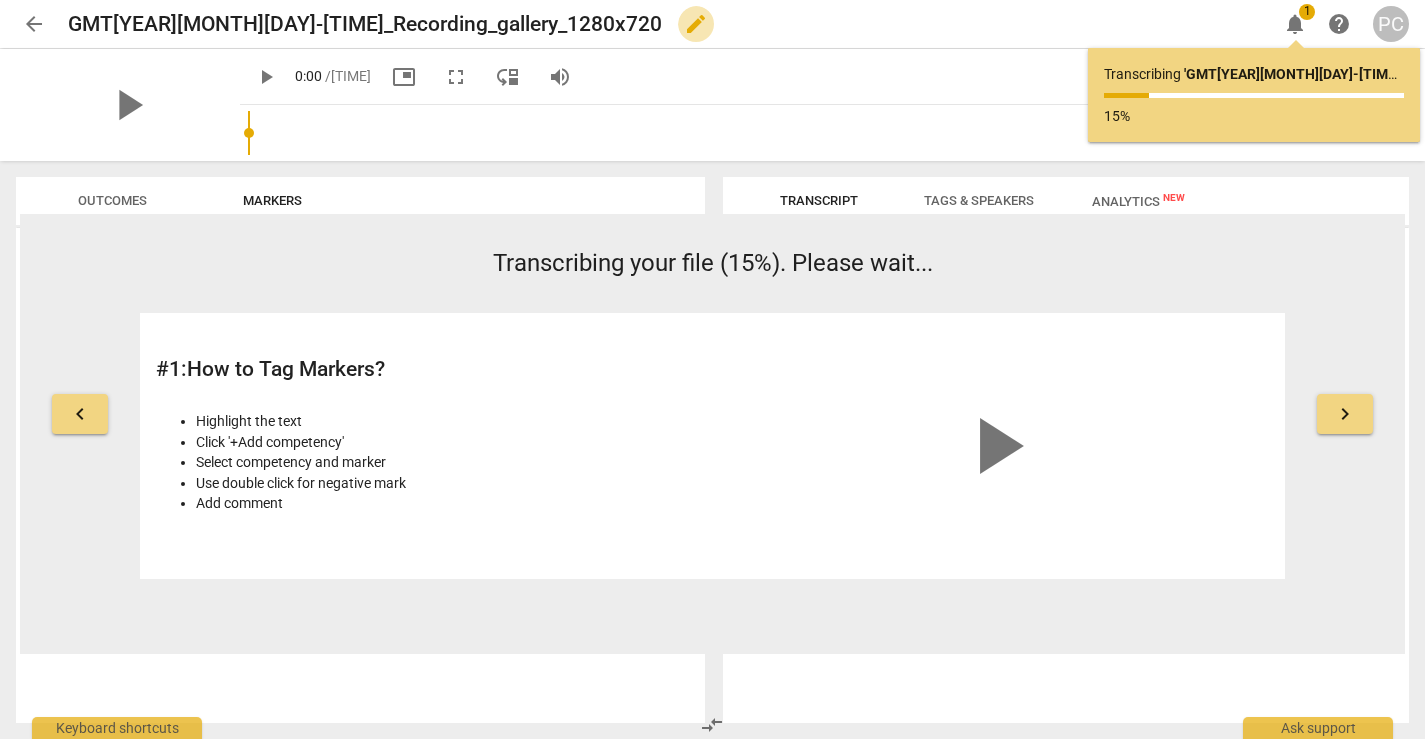 click on "edit" at bounding box center [696, 24] 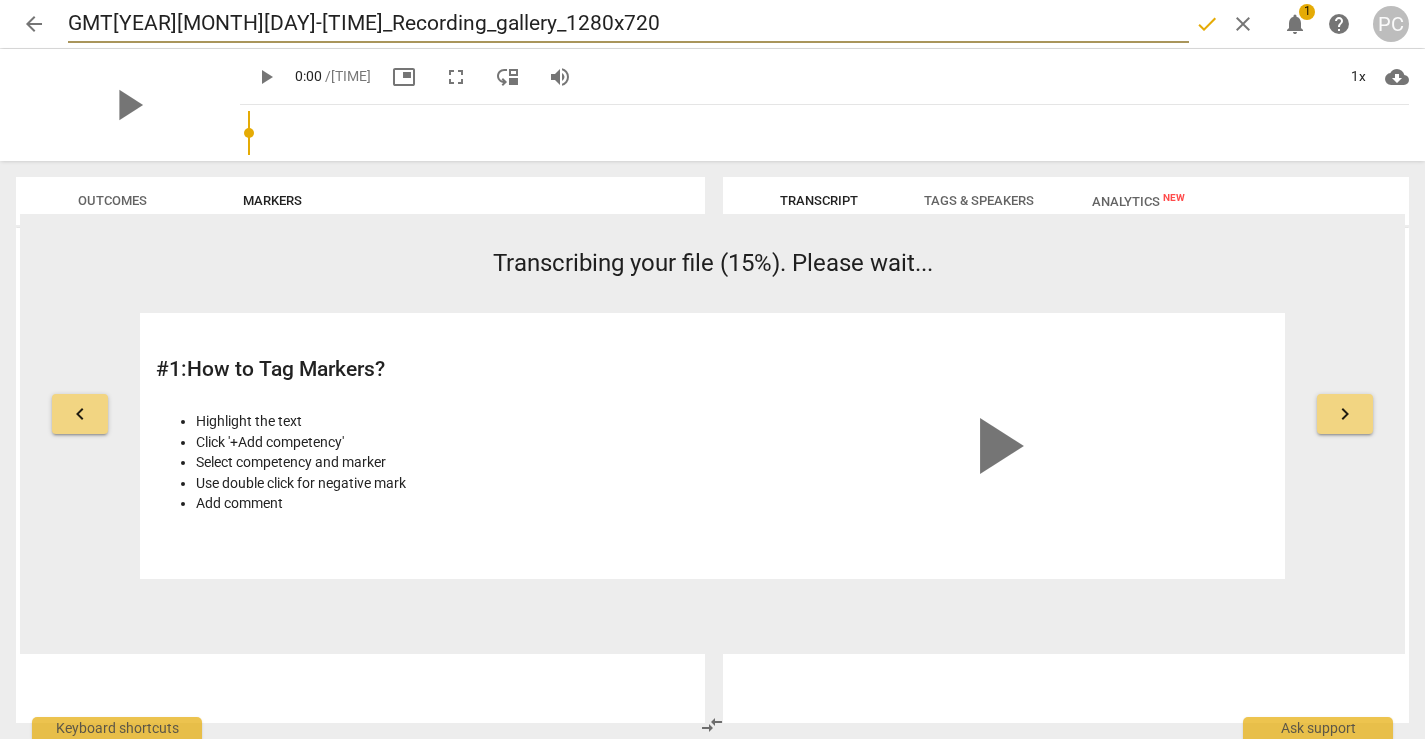 drag, startPoint x: 564, startPoint y: 23, endPoint x: 69, endPoint y: 22, distance: 495.001 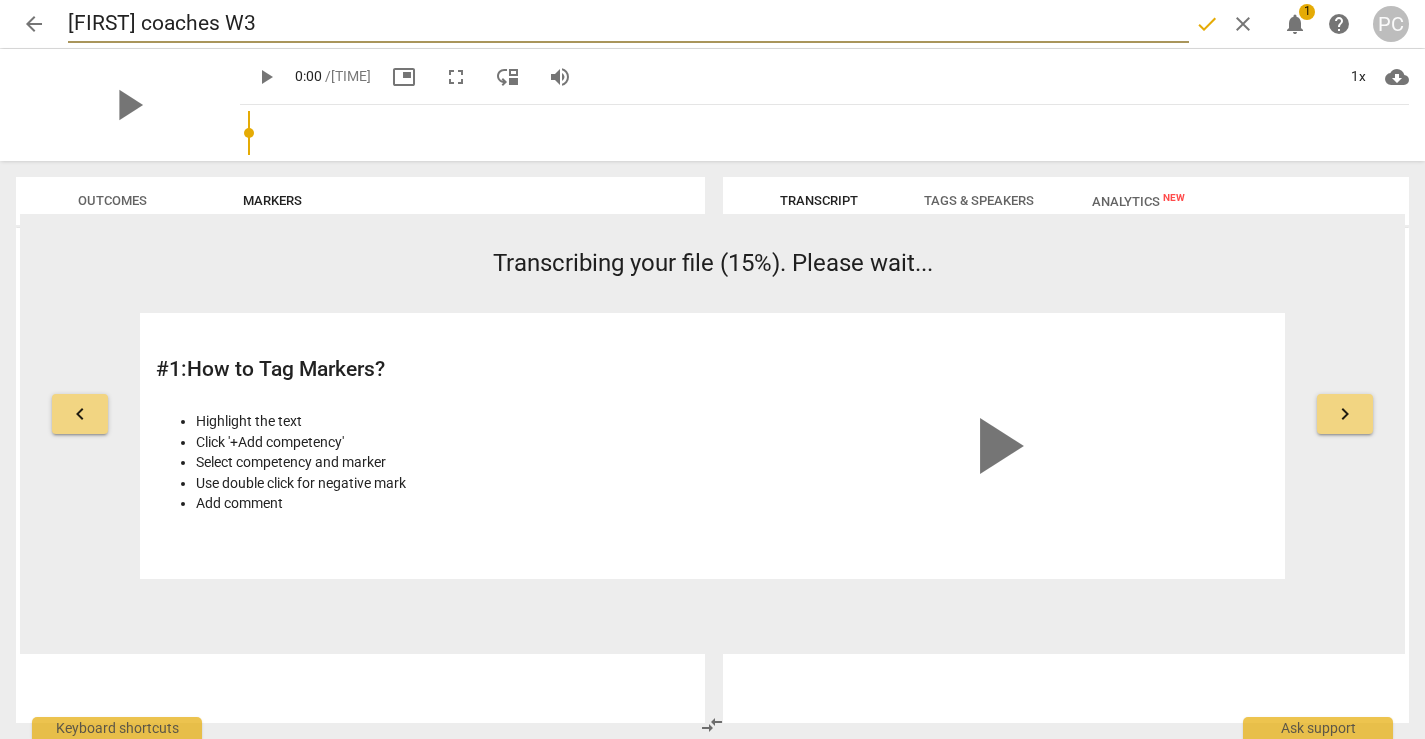 click on "Reena coaches W3" at bounding box center [628, 24] 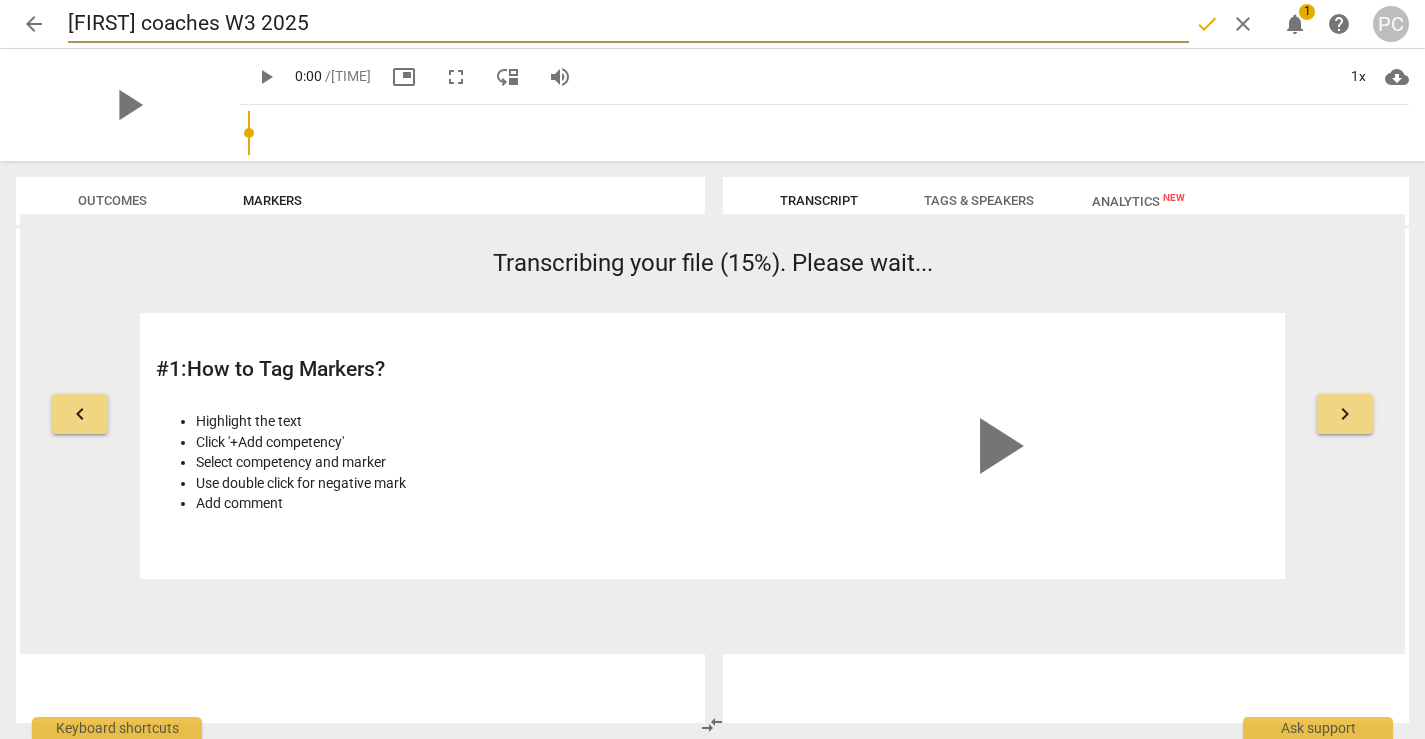type on "Reena coaches W3 2025" 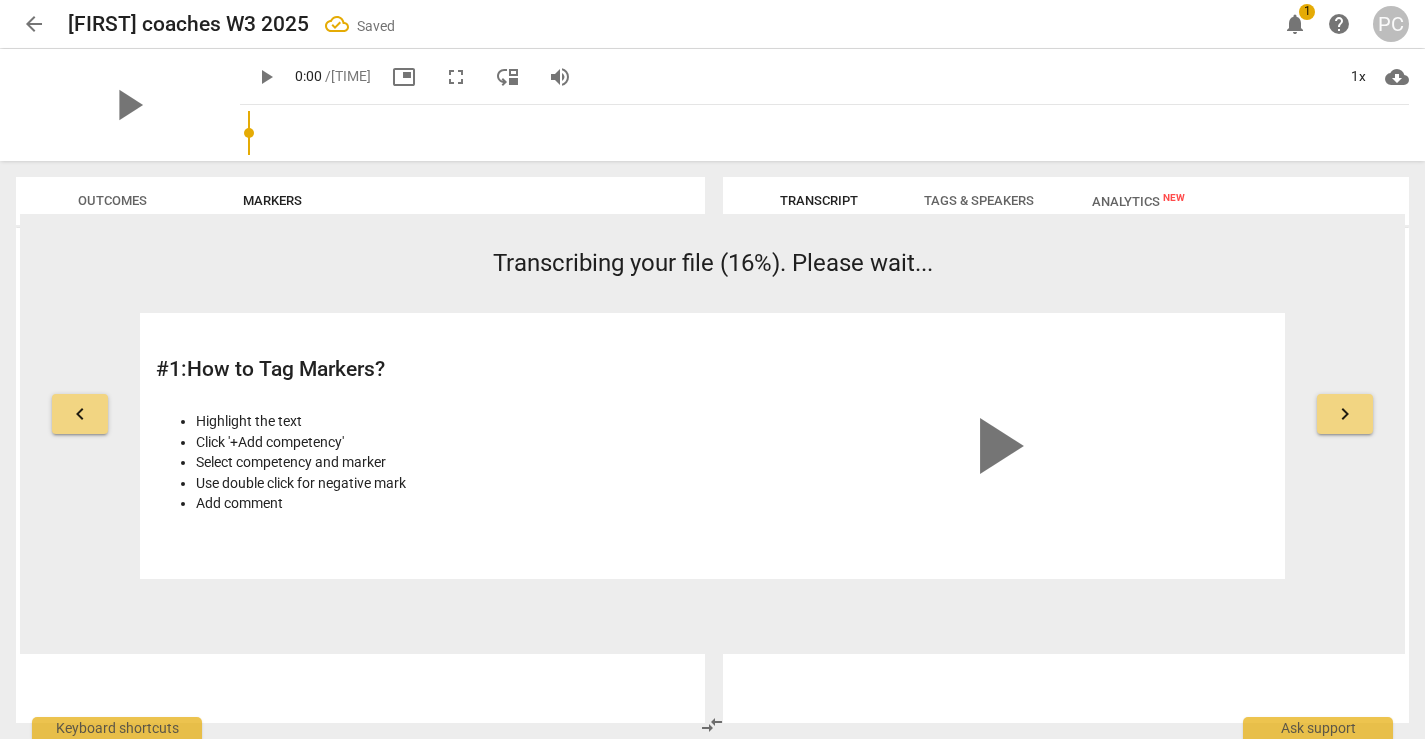 click on "arrow_back" at bounding box center (34, 24) 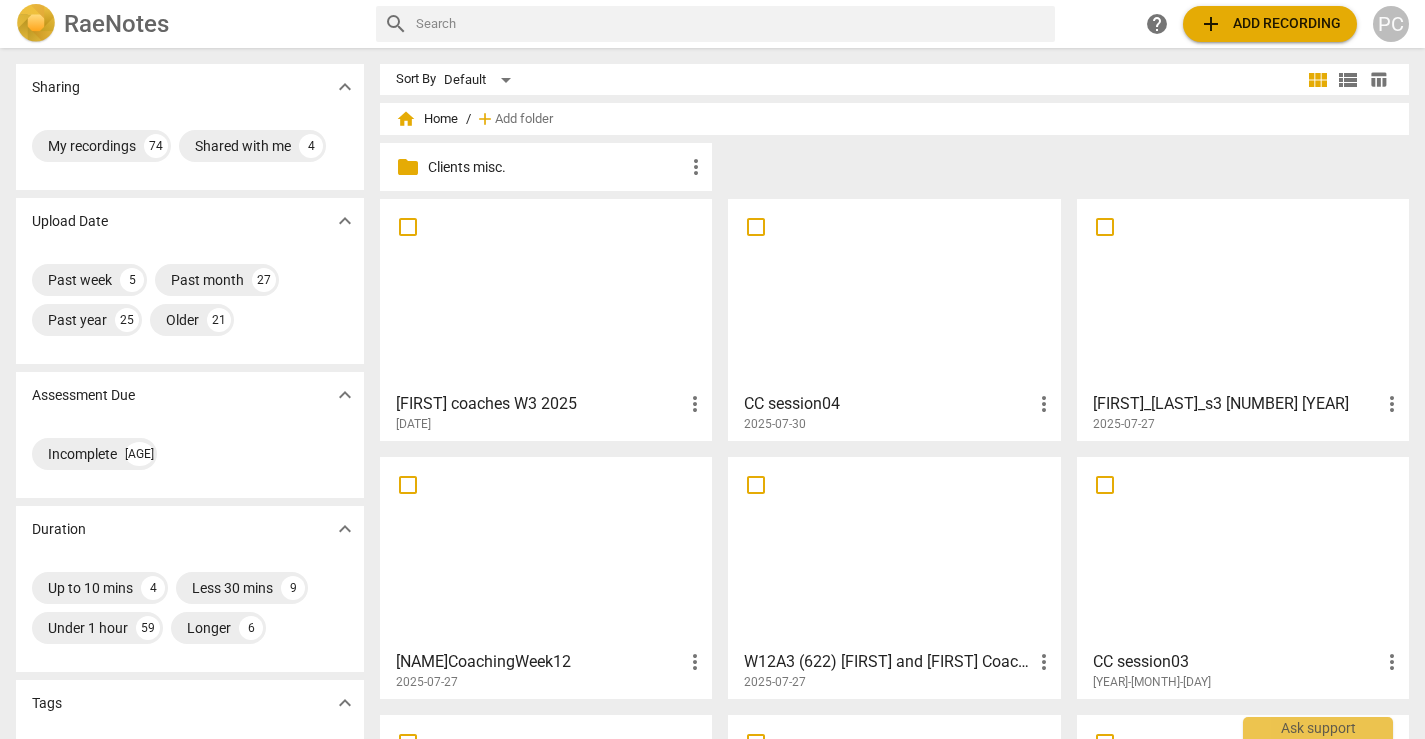click on "add   Add recording" at bounding box center [1270, 24] 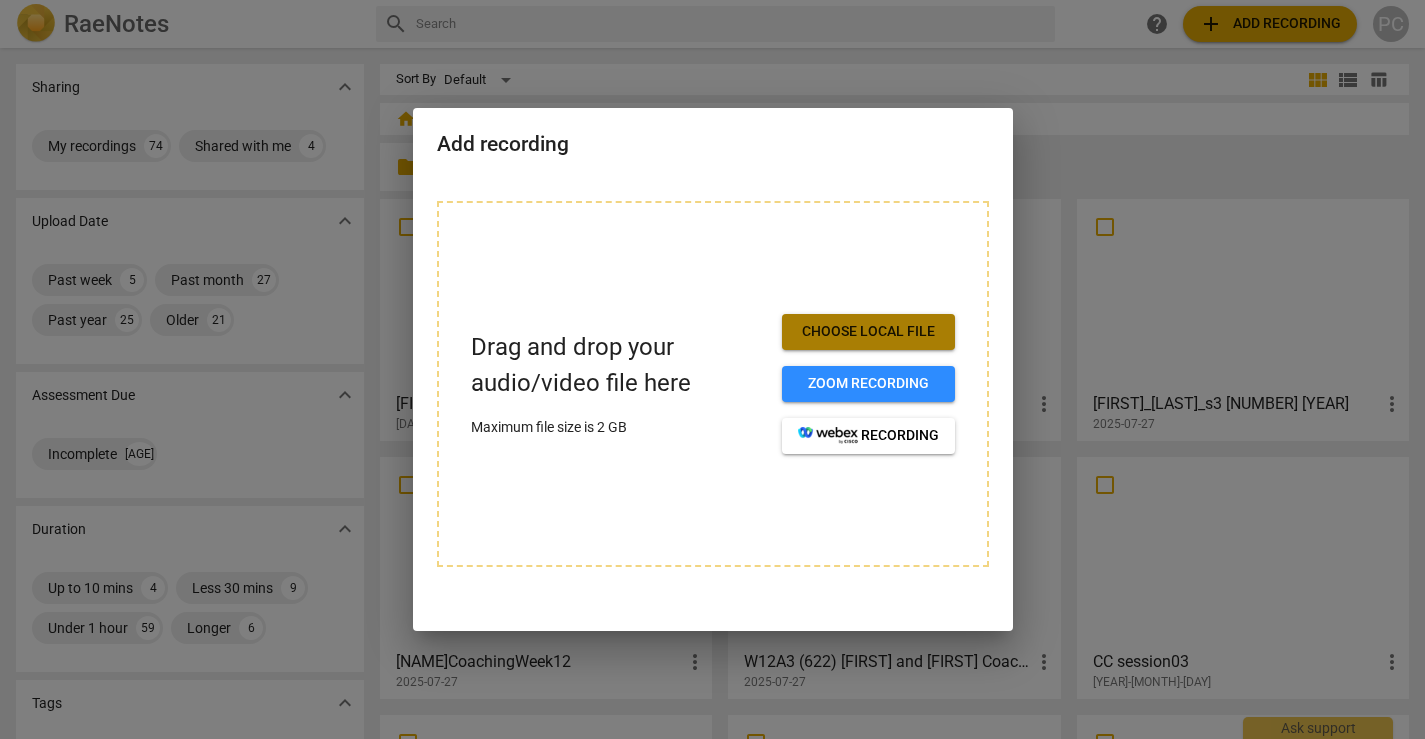 click on "Choose local file" at bounding box center (868, 332) 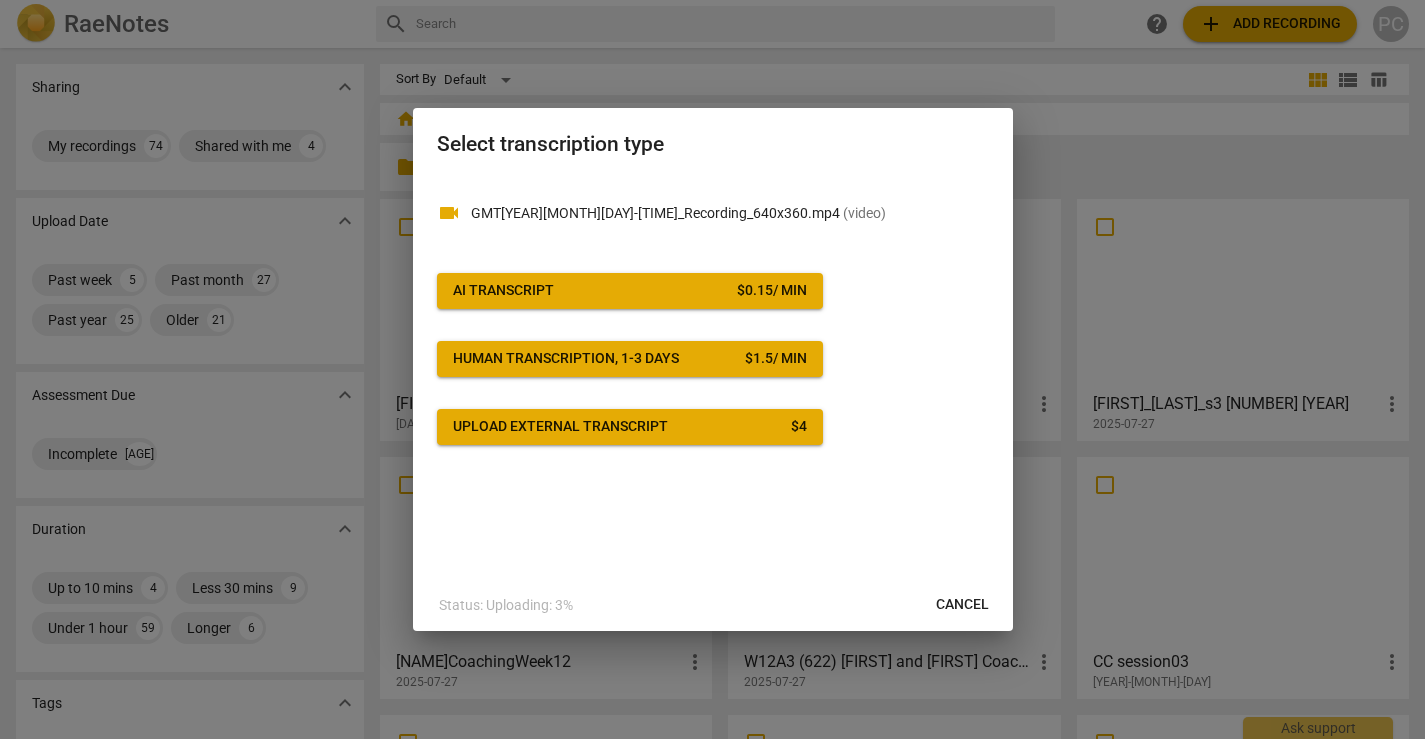 click on "AI Transcript $ [PRICE] / min" at bounding box center [630, 291] 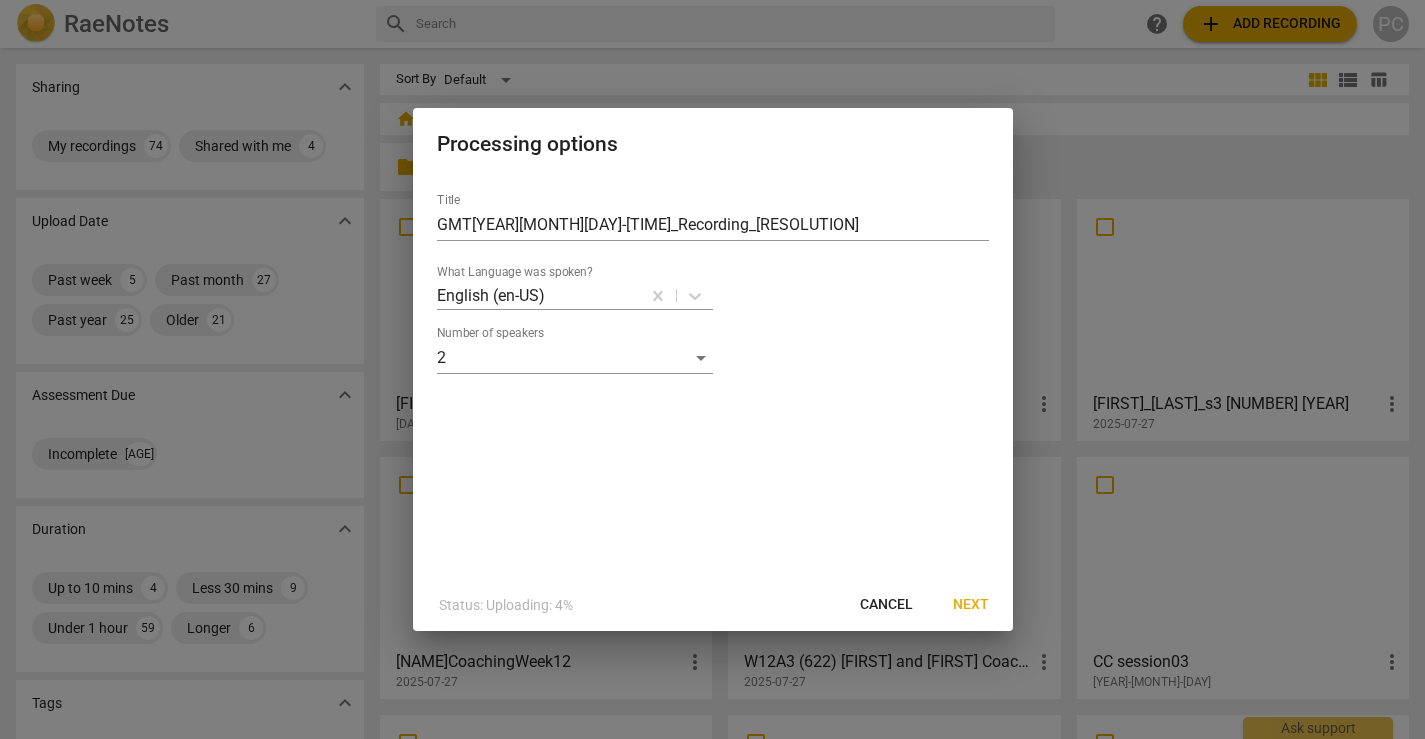 click on "Next" at bounding box center (971, 605) 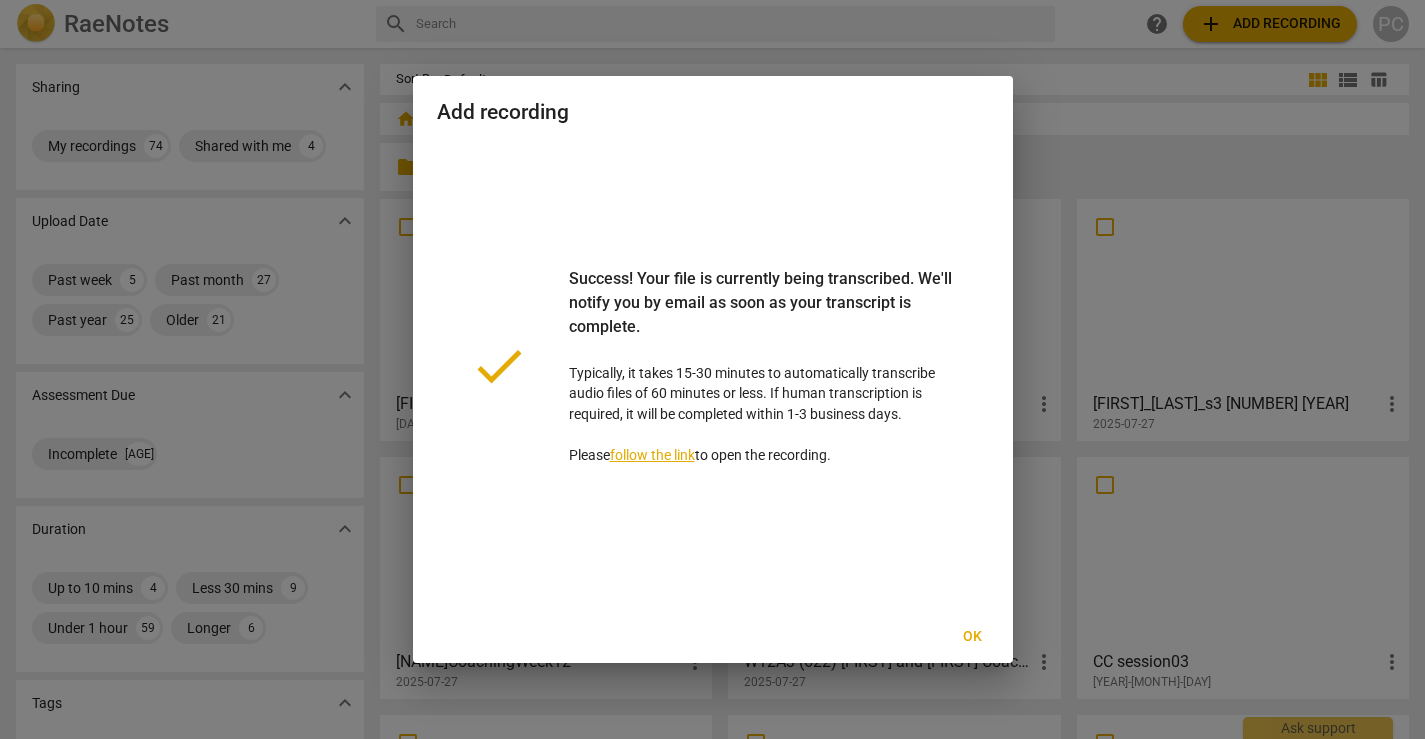 click on "Ok" at bounding box center [973, 637] 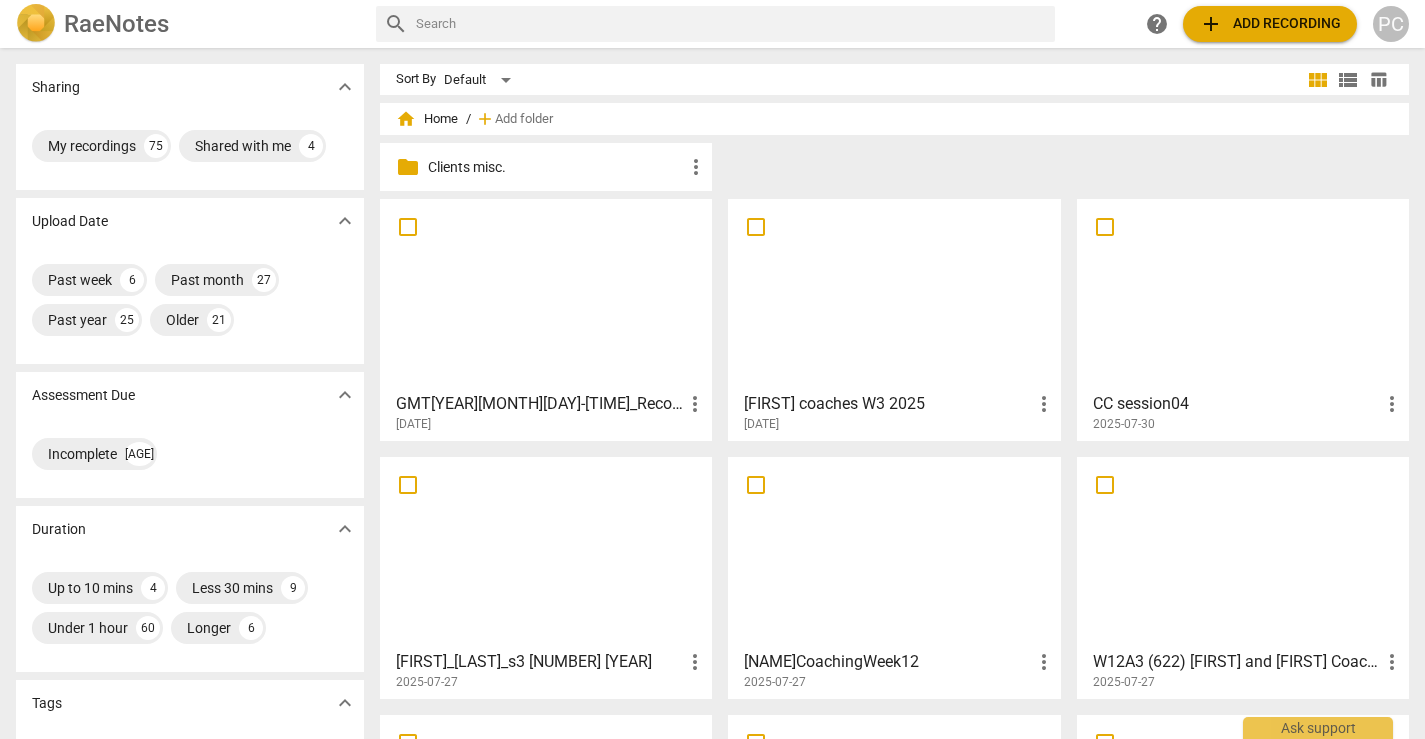 click on "Reena coaches W3 2025" at bounding box center (887, 404) 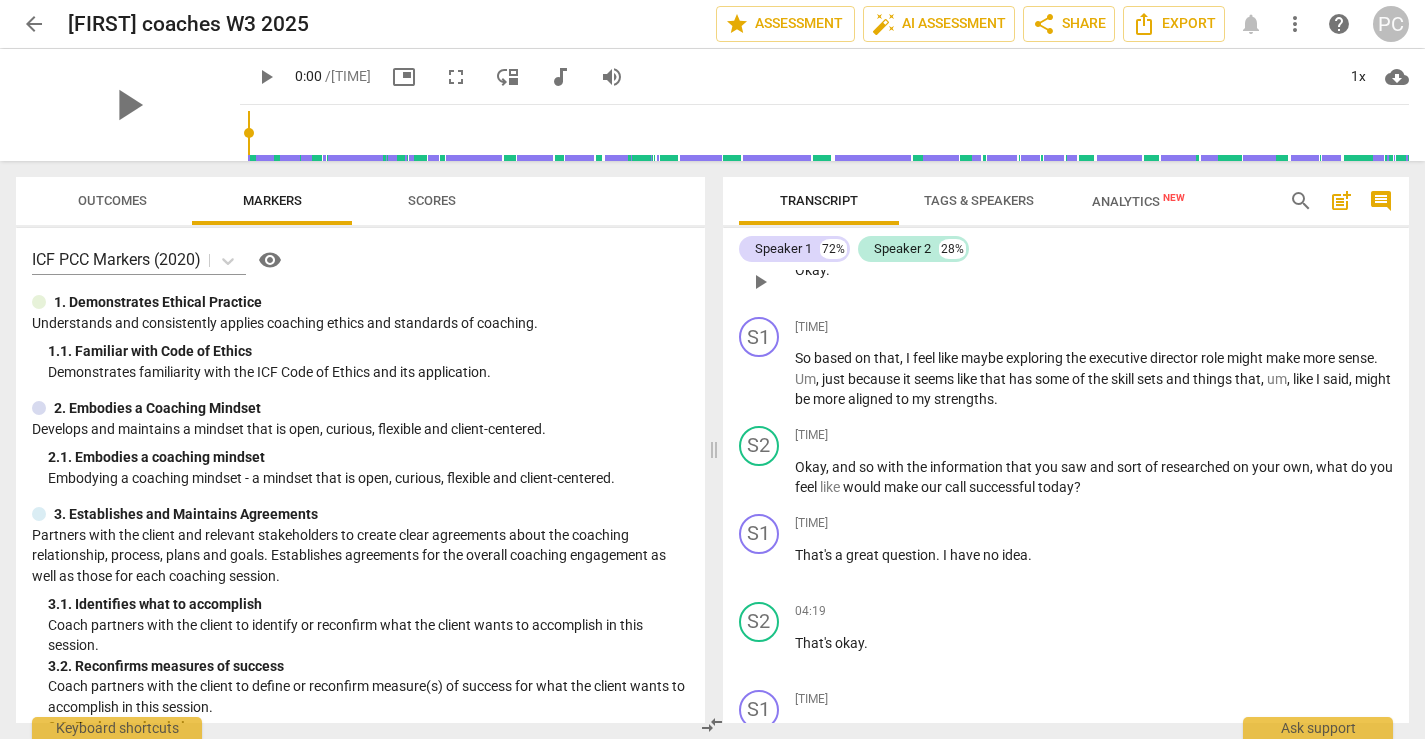 scroll, scrollTop: 1688, scrollLeft: 0, axis: vertical 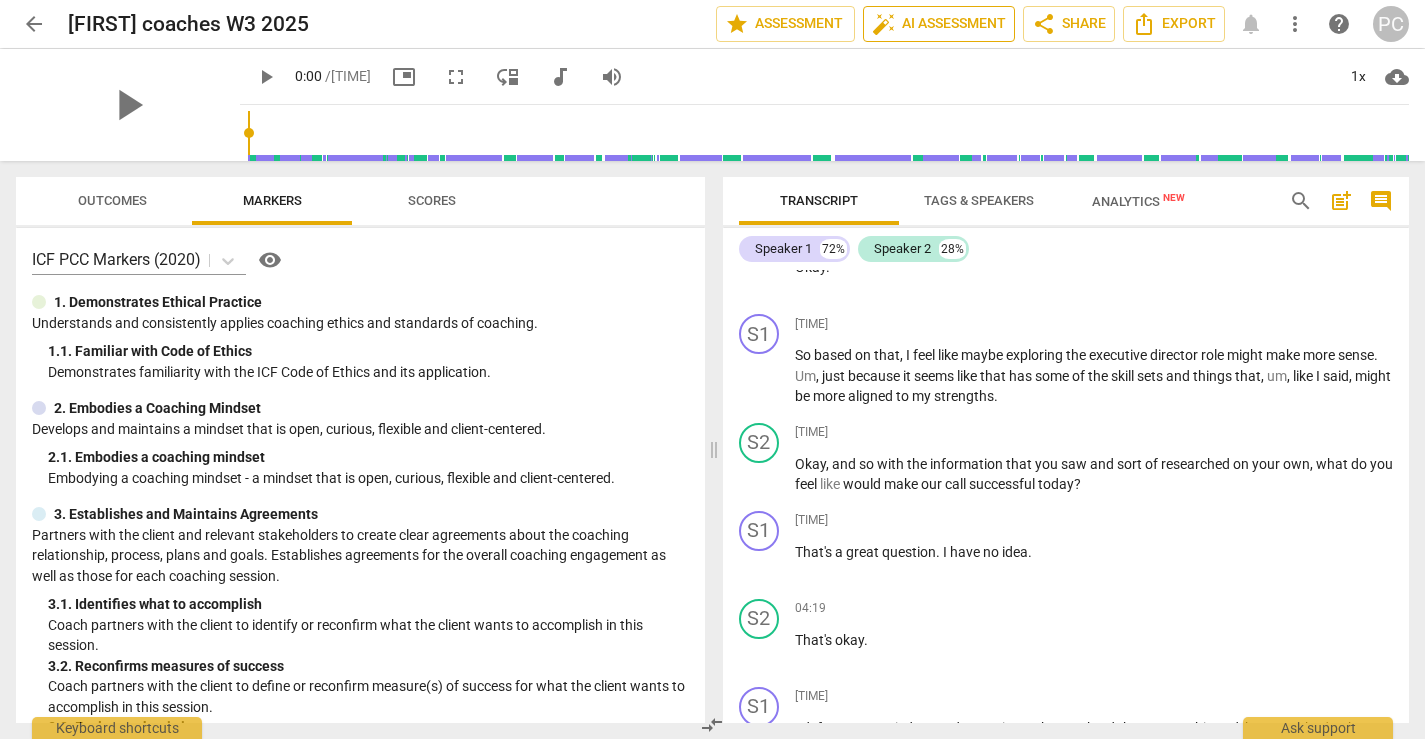 click on "auto_fix_high    AI Assessment" at bounding box center [939, 24] 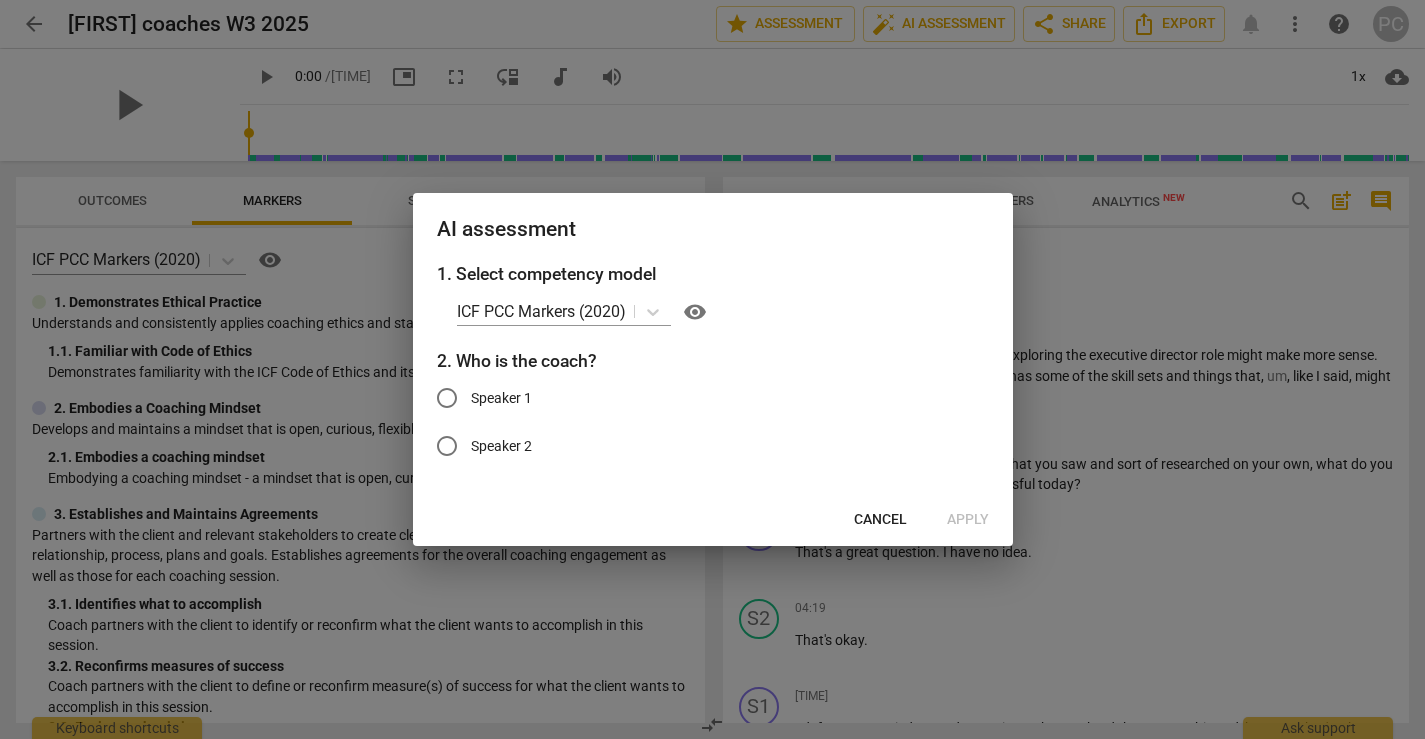 click on "Speaker 2" at bounding box center (447, 446) 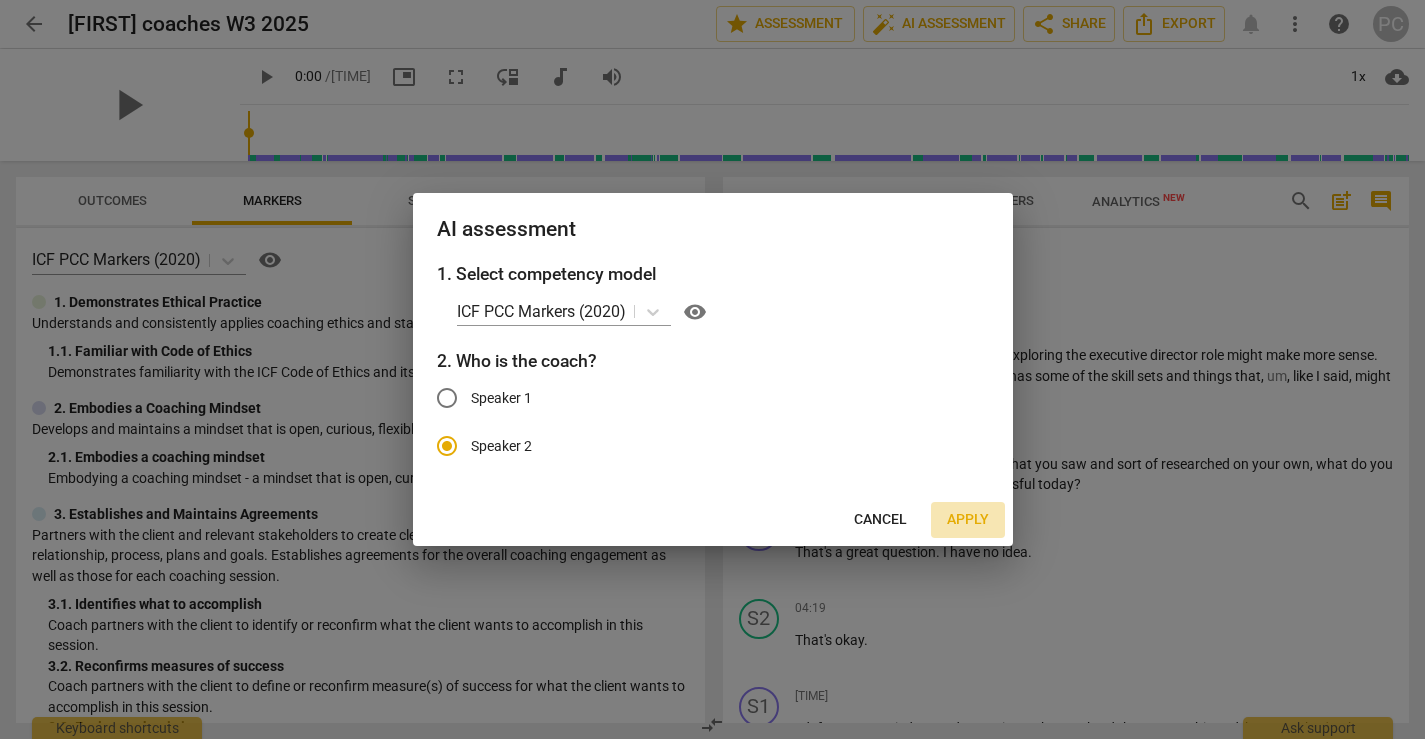 click on "Apply" at bounding box center [968, 520] 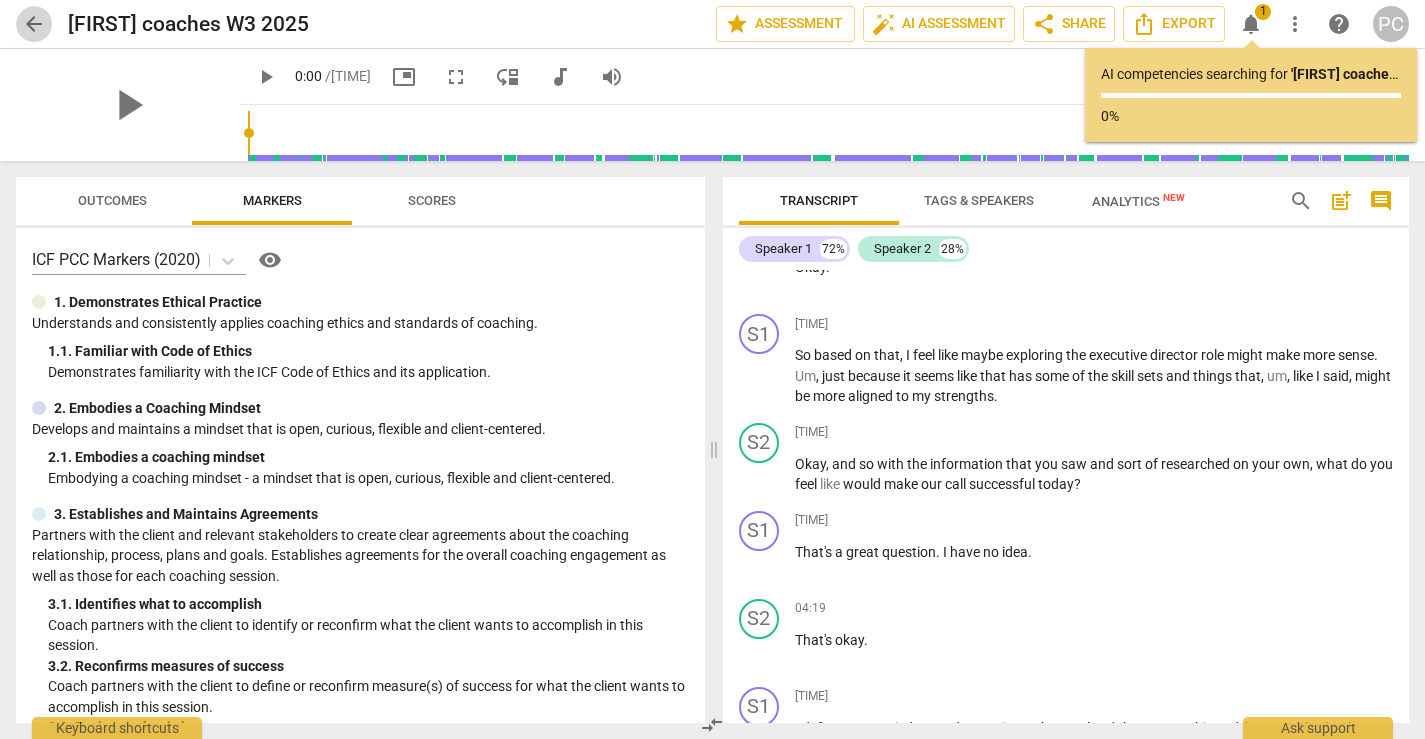 click on "arrow_back" at bounding box center (34, 24) 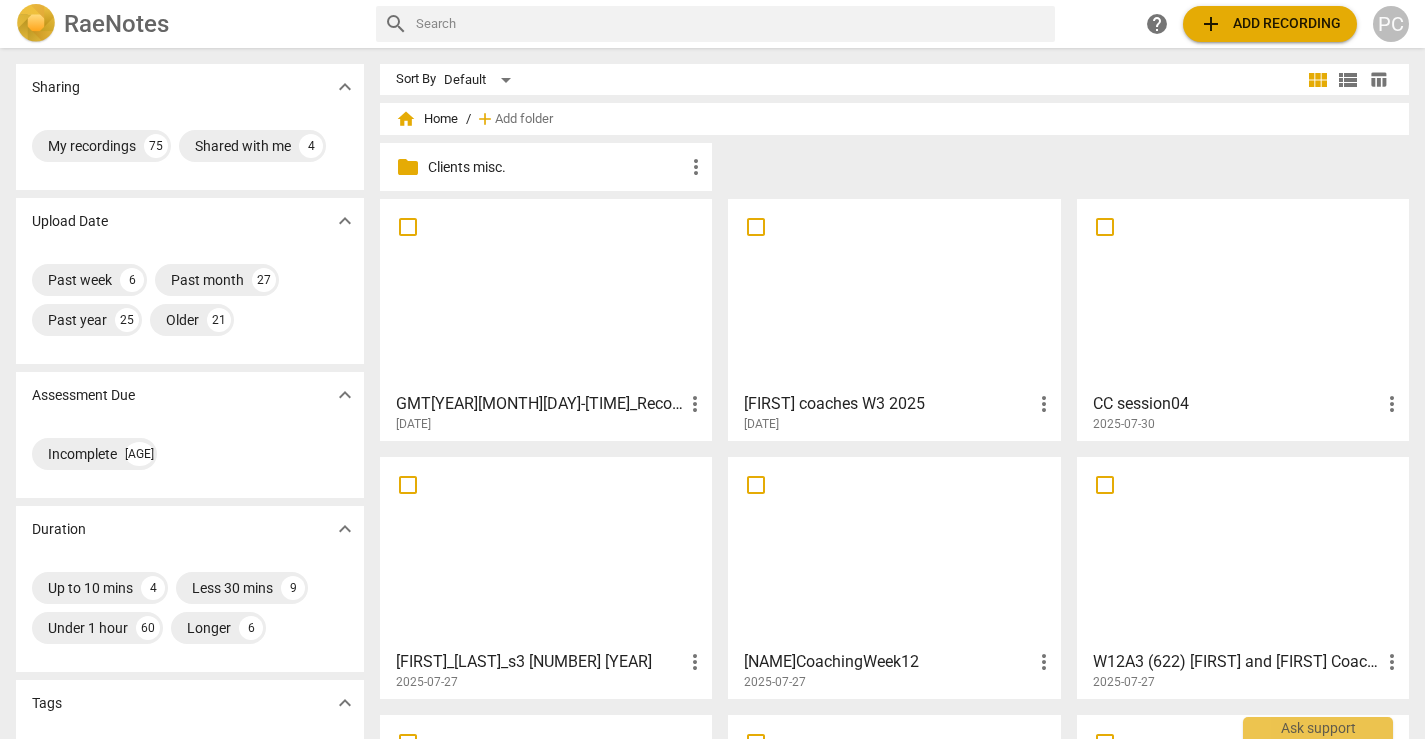 click on "GMT20250728-005703_Recording_640x360" at bounding box center [539, 404] 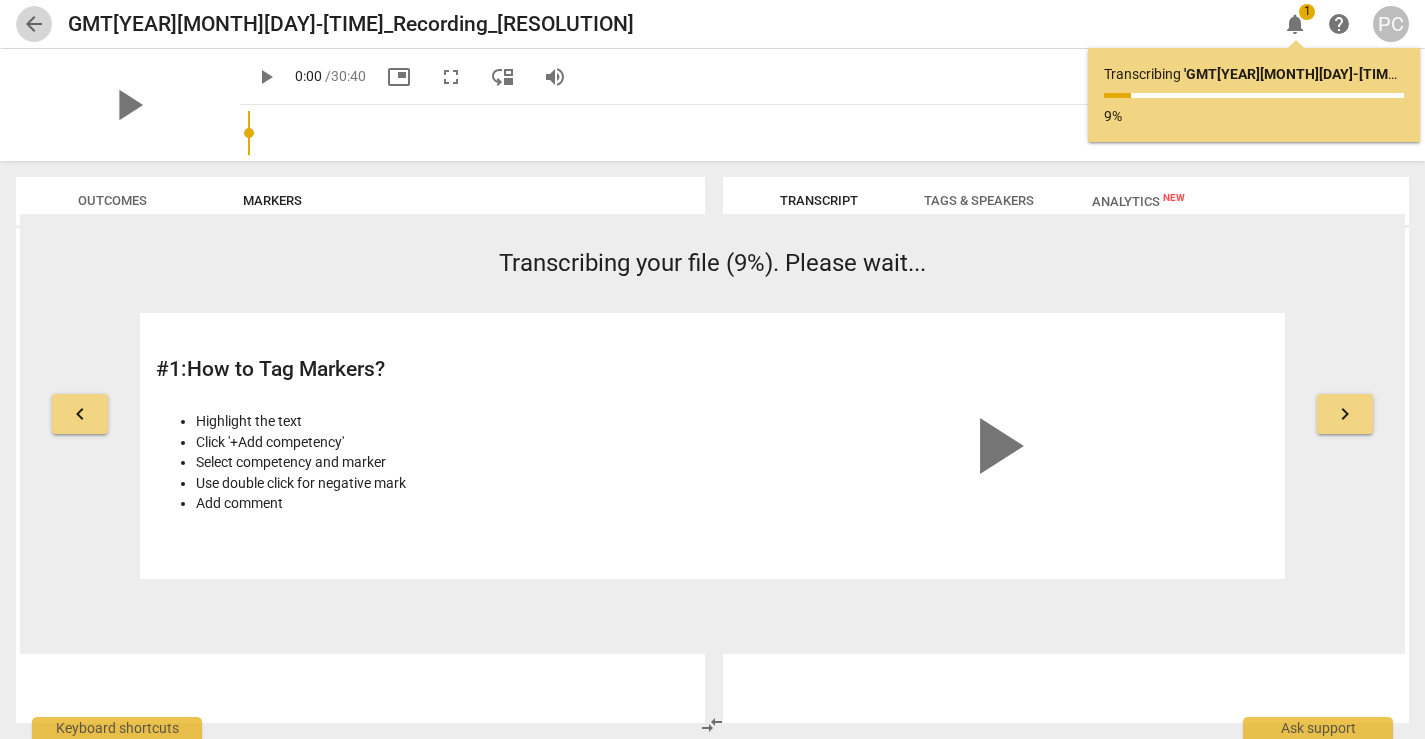 click on "arrow_back" at bounding box center (34, 24) 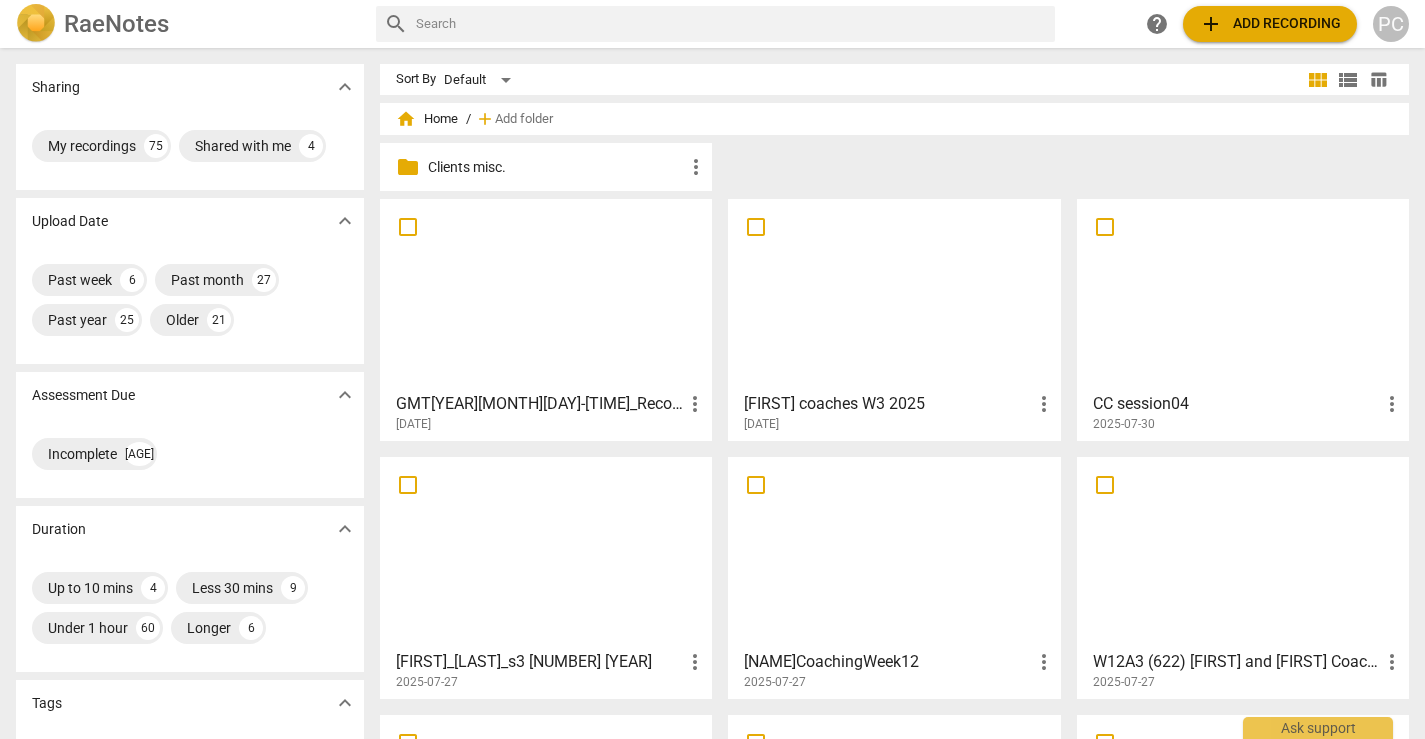 click on "Reena coaches W3 2025" at bounding box center [887, 404] 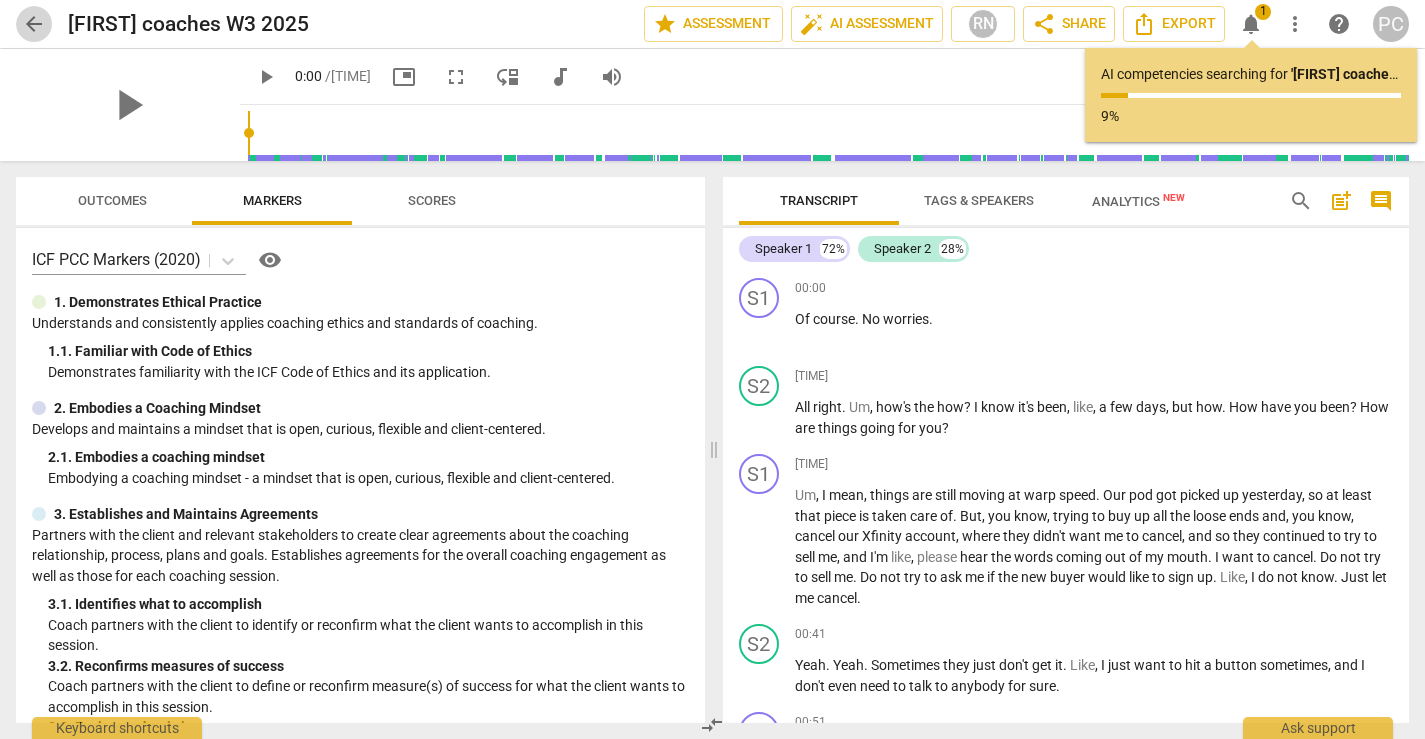 click on "arrow_back" at bounding box center [34, 24] 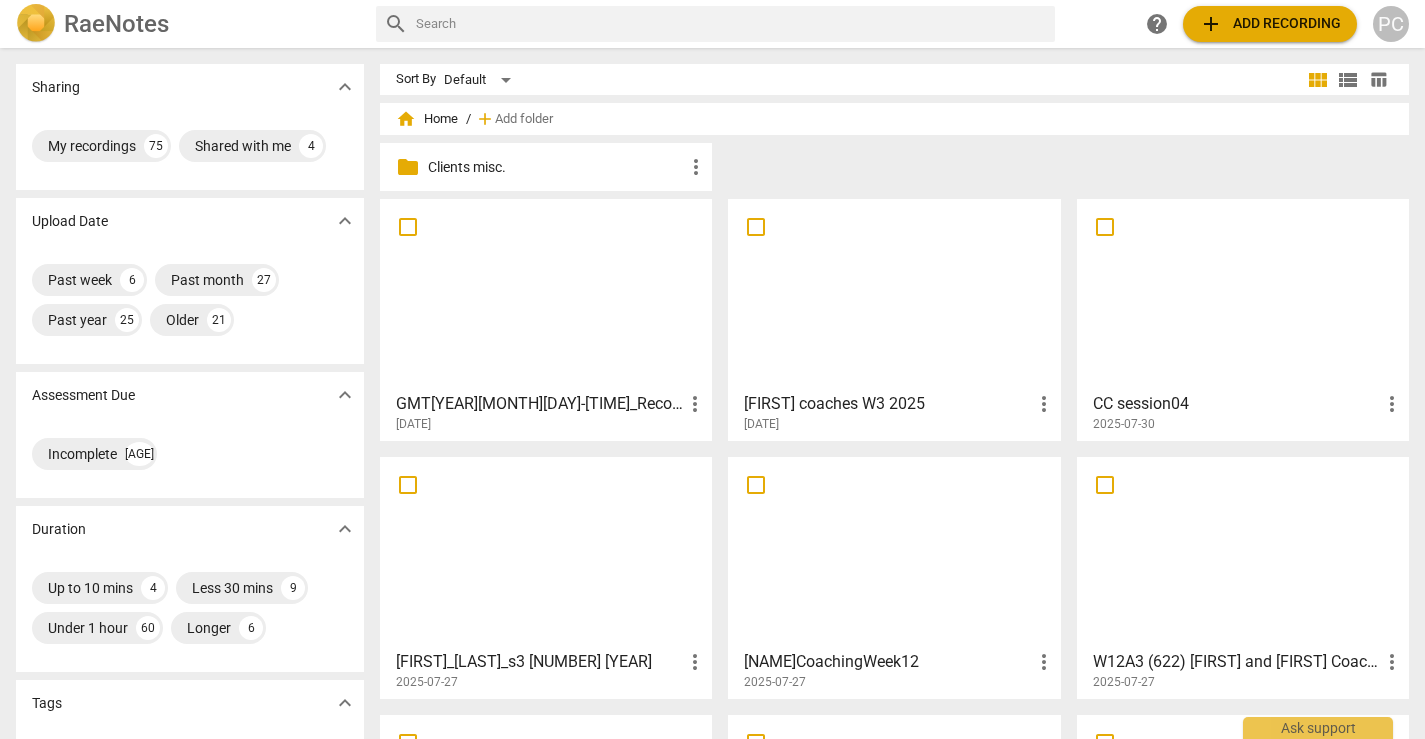 click at bounding box center [546, 294] 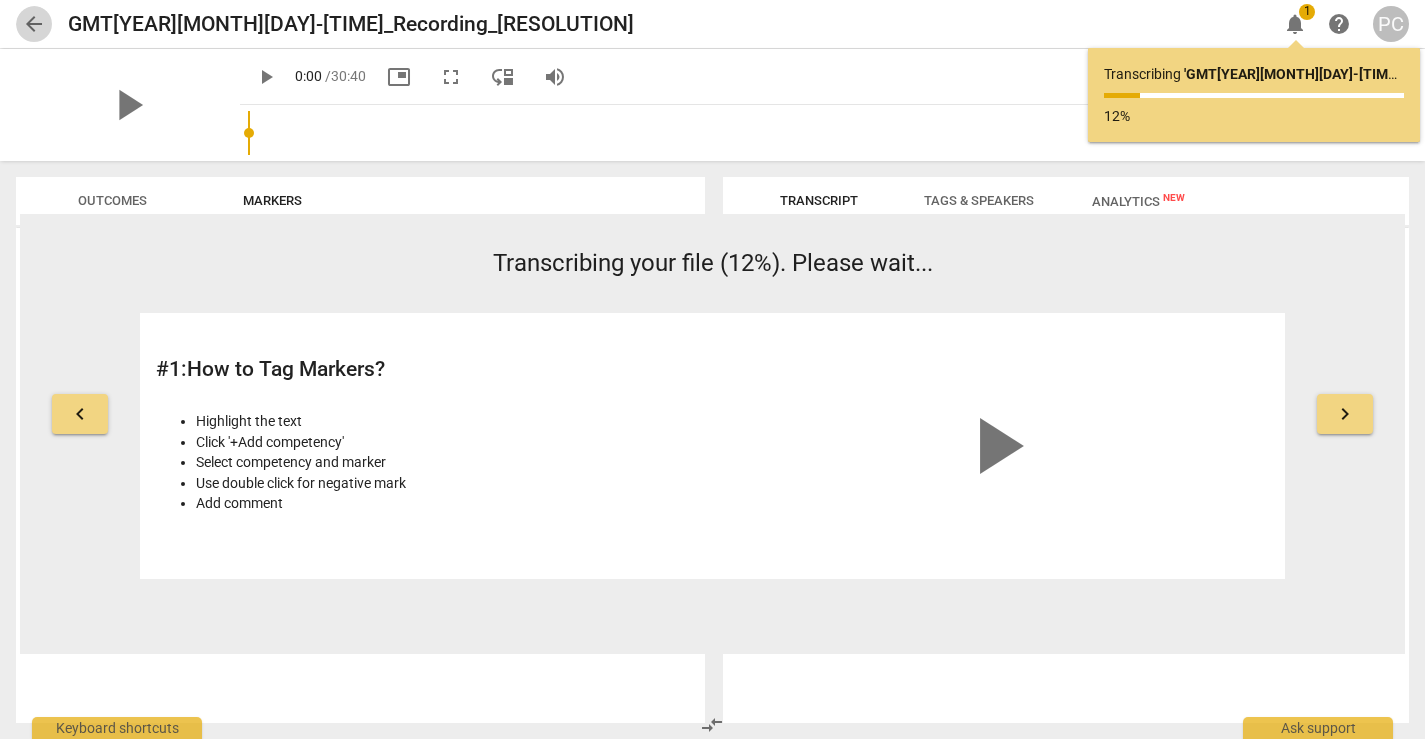 click on "arrow_back" at bounding box center [34, 24] 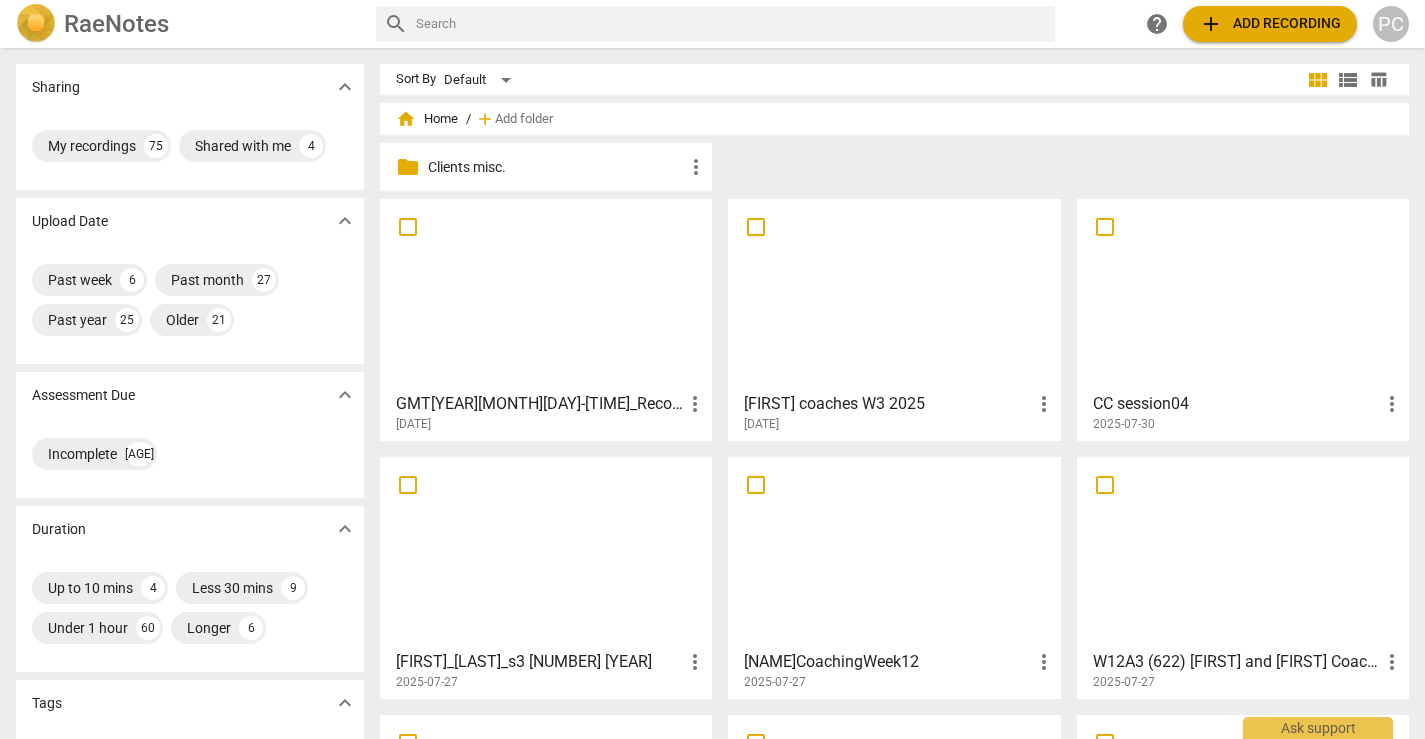 click at bounding box center [894, 294] 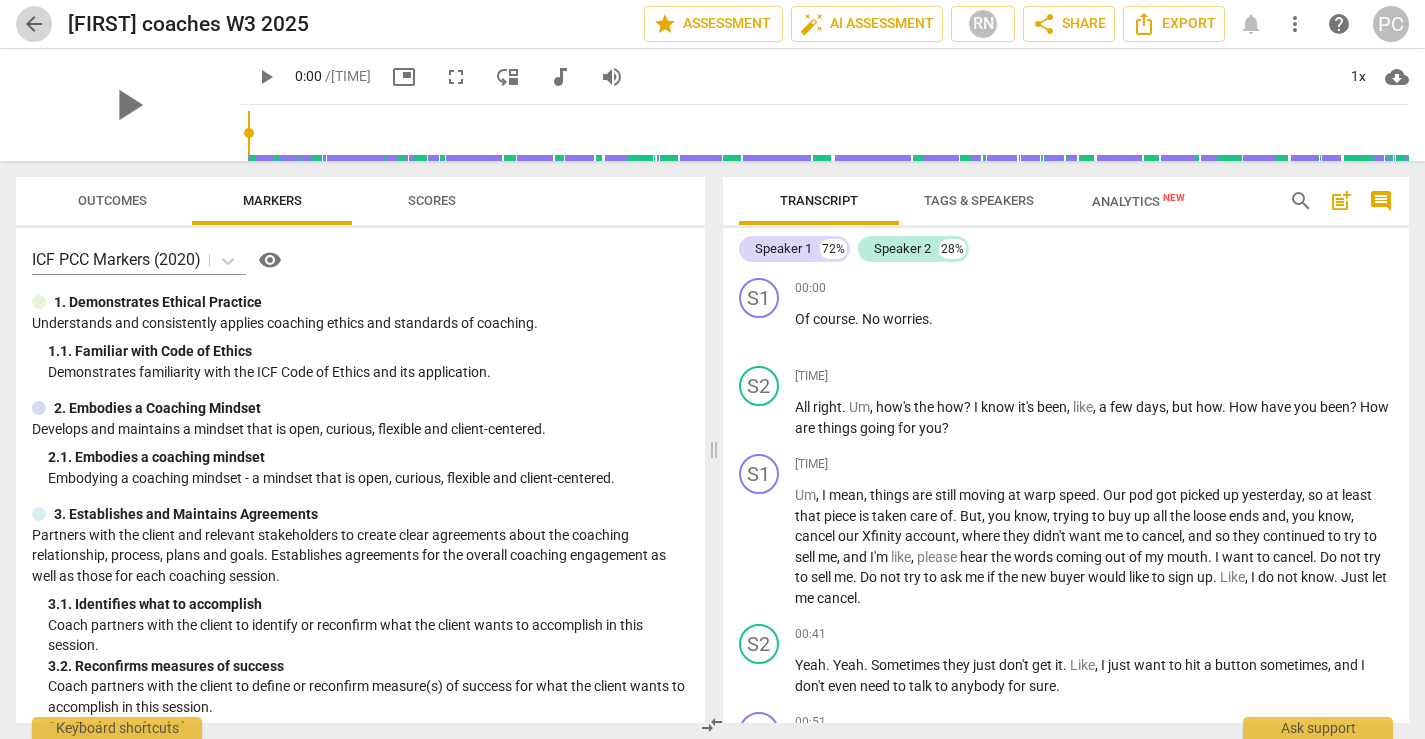 click on "arrow_back" at bounding box center (34, 24) 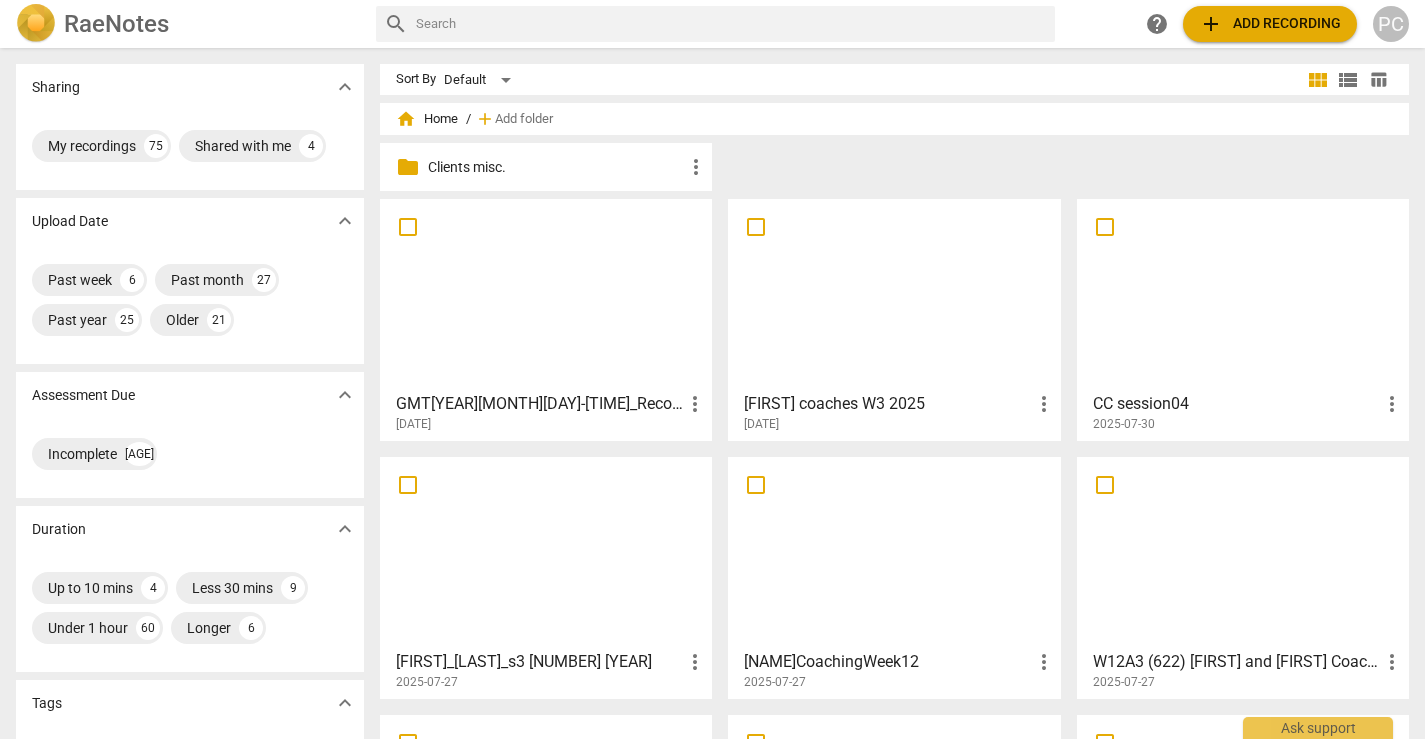 click at bounding box center [546, 294] 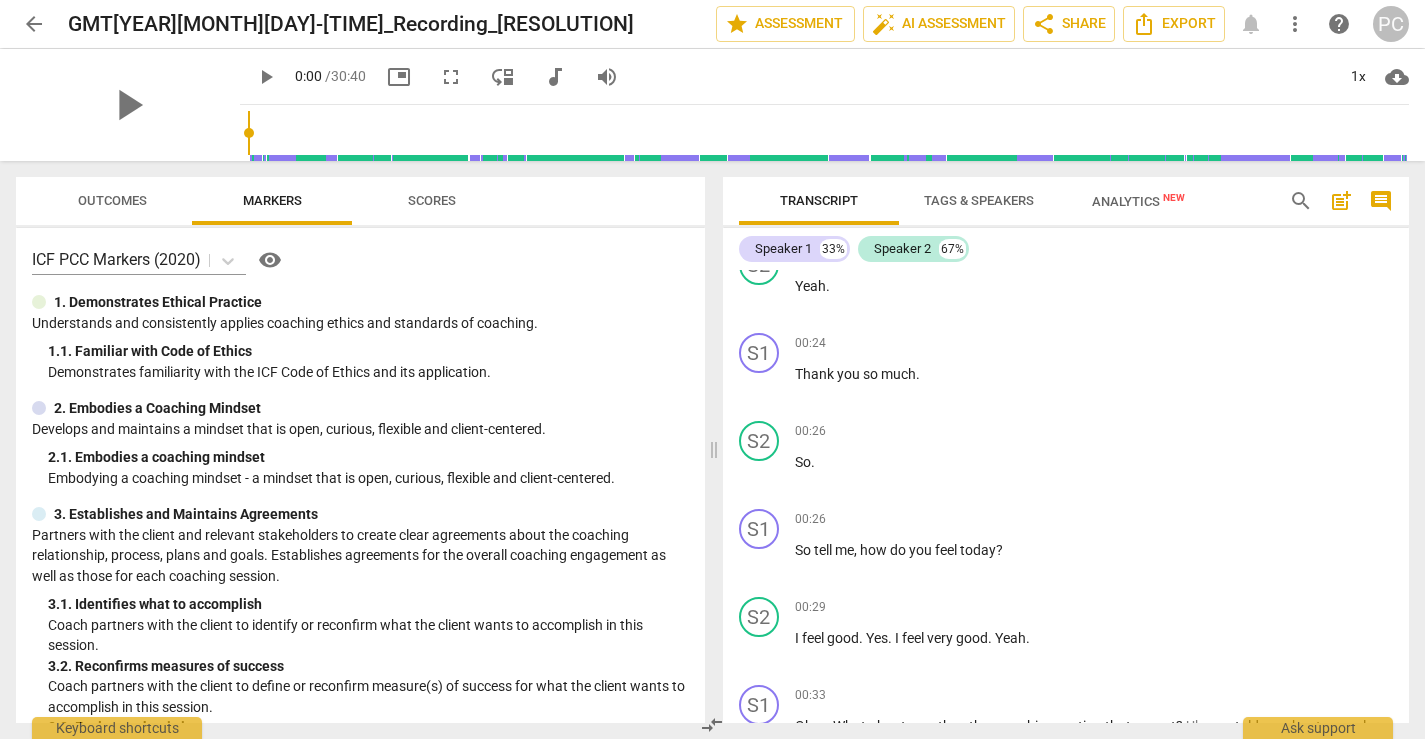 scroll, scrollTop: 0, scrollLeft: 0, axis: both 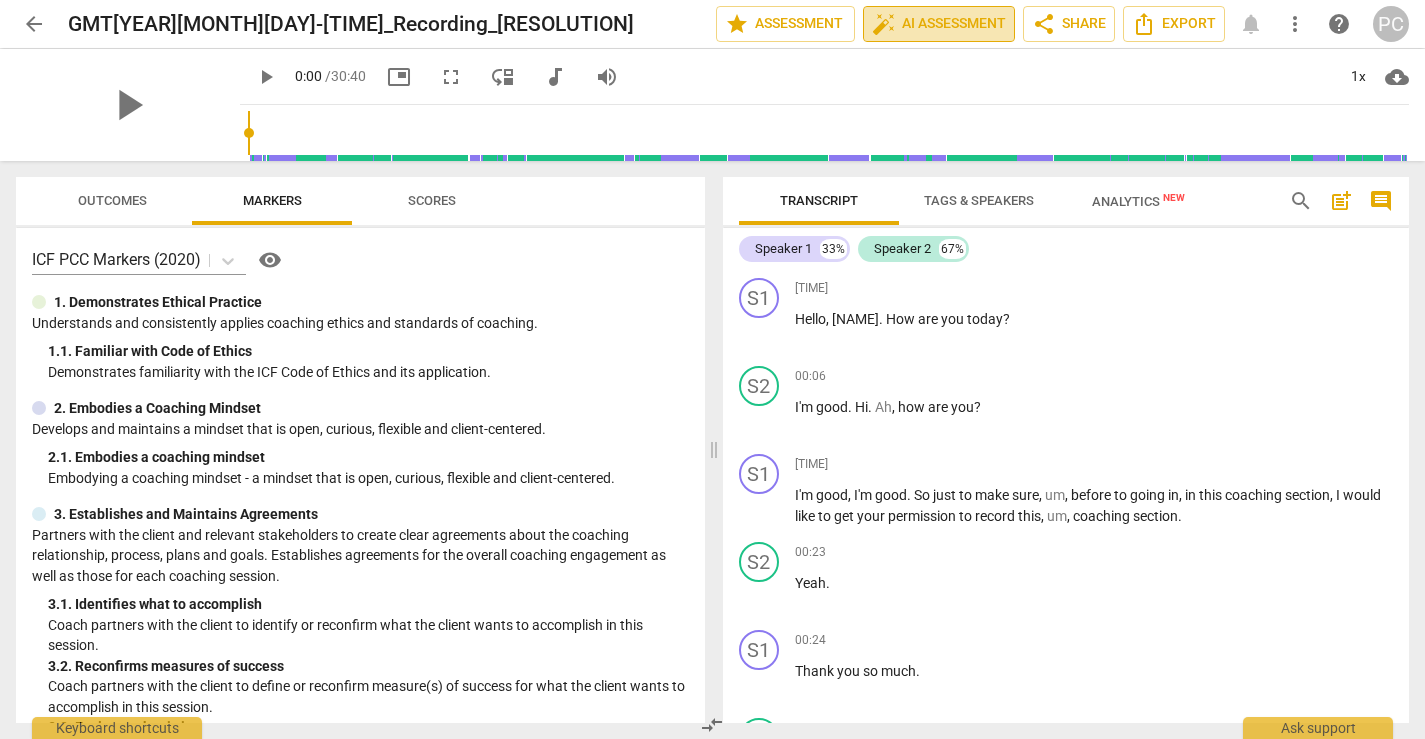 click on "auto_fix_high    AI Assessment" at bounding box center (939, 24) 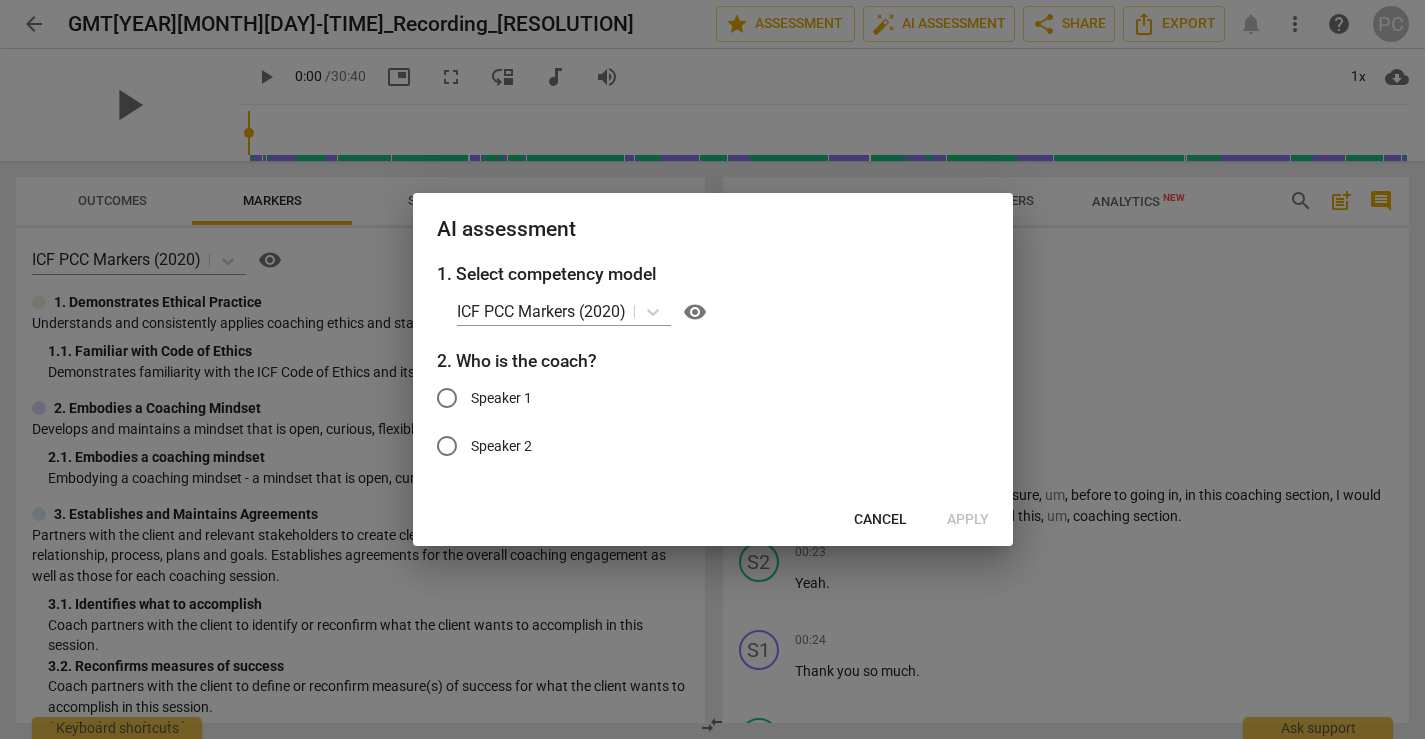 click on "Speaker 1" at bounding box center (447, 398) 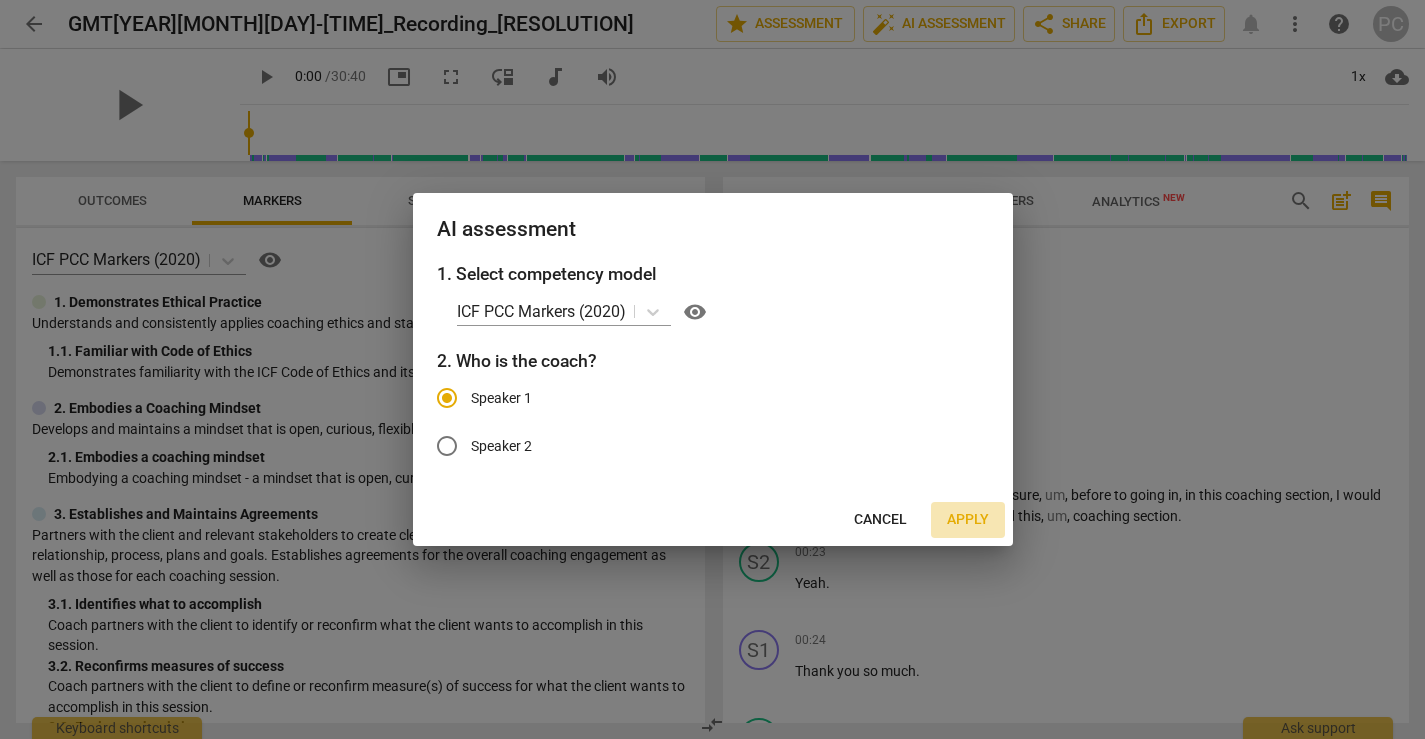 click on "Apply" at bounding box center (968, 520) 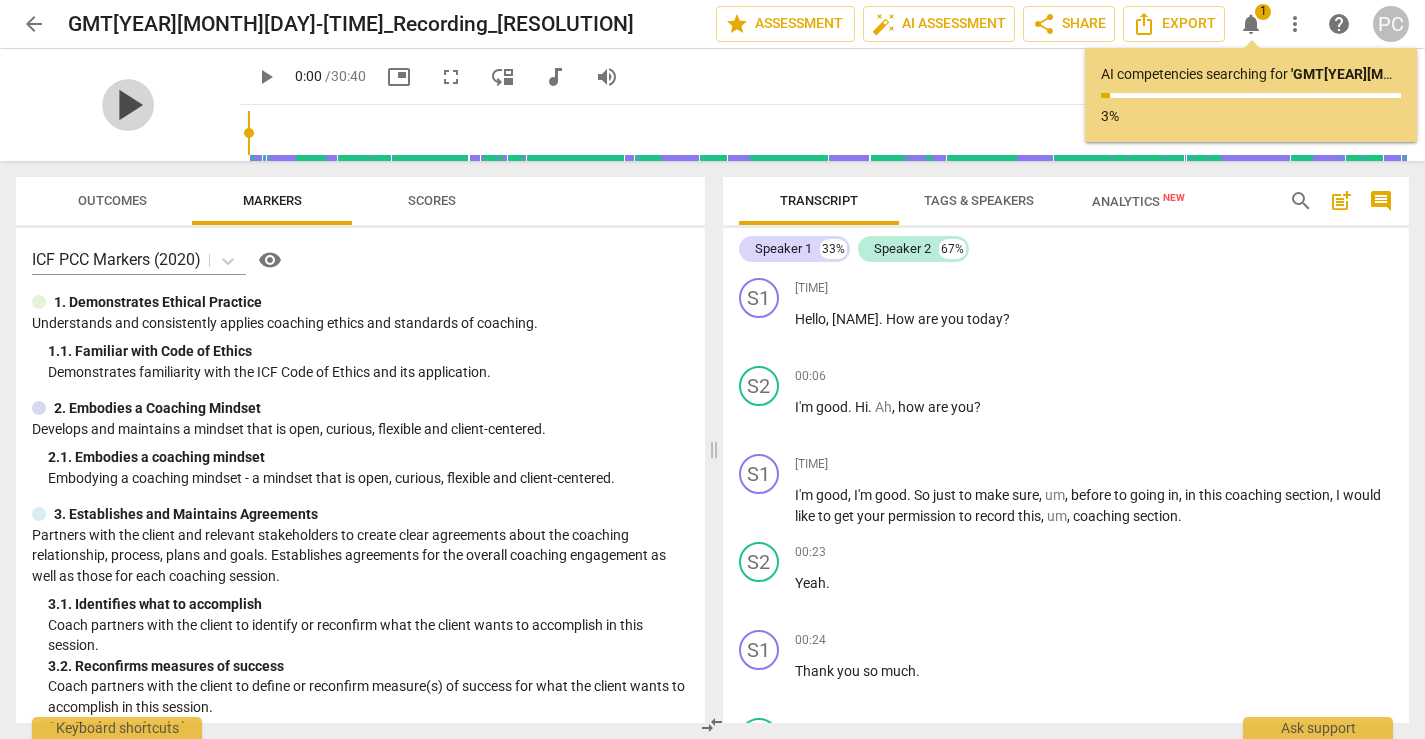 click on "play_arrow" at bounding box center [128, 105] 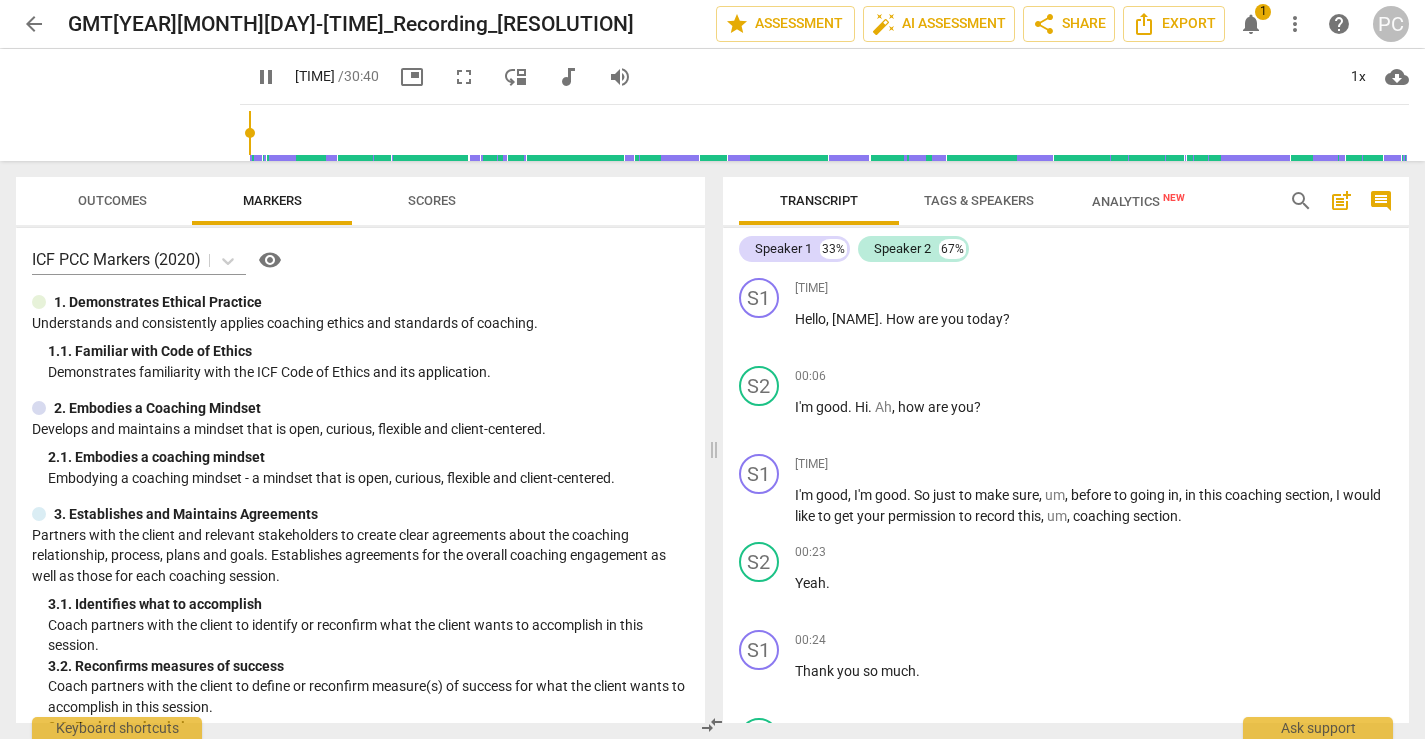 type on "1" 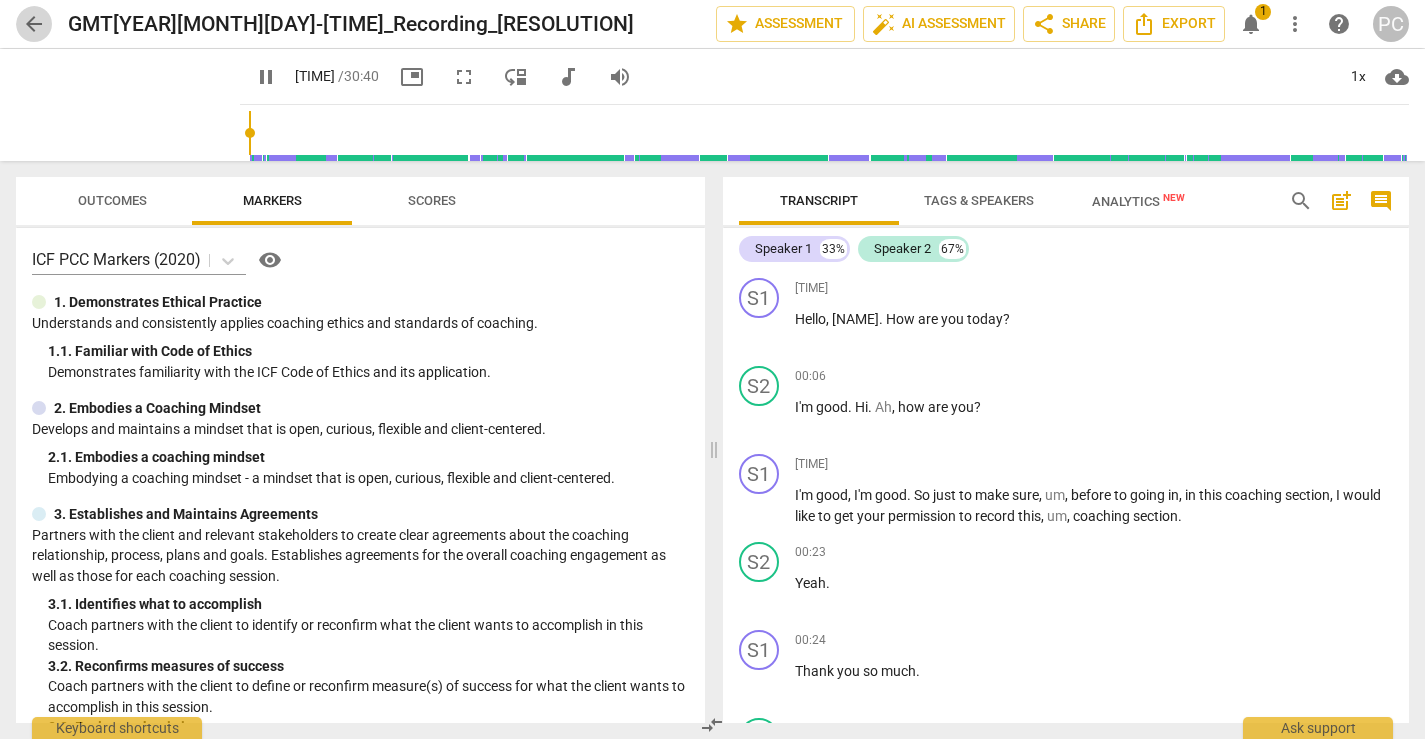 click on "arrow_back" at bounding box center [34, 24] 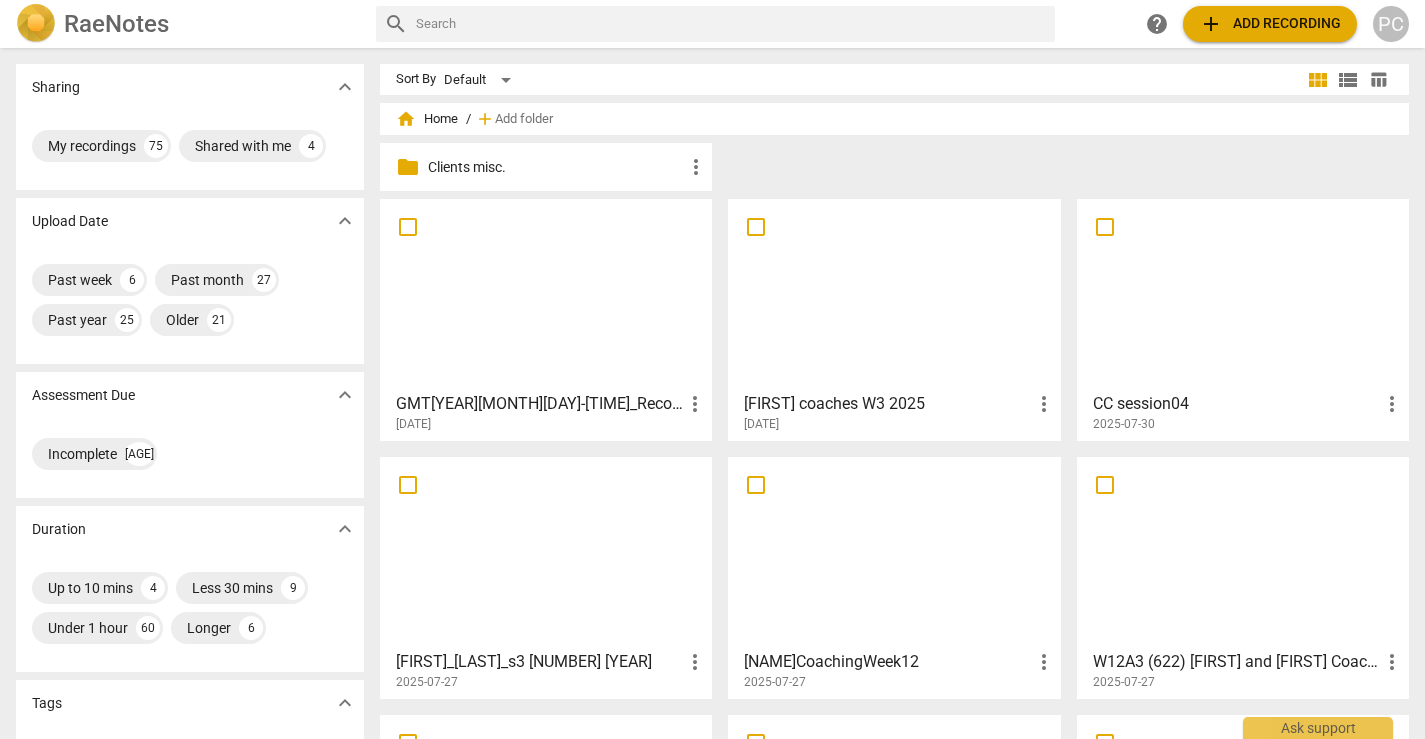 click at bounding box center [546, 294] 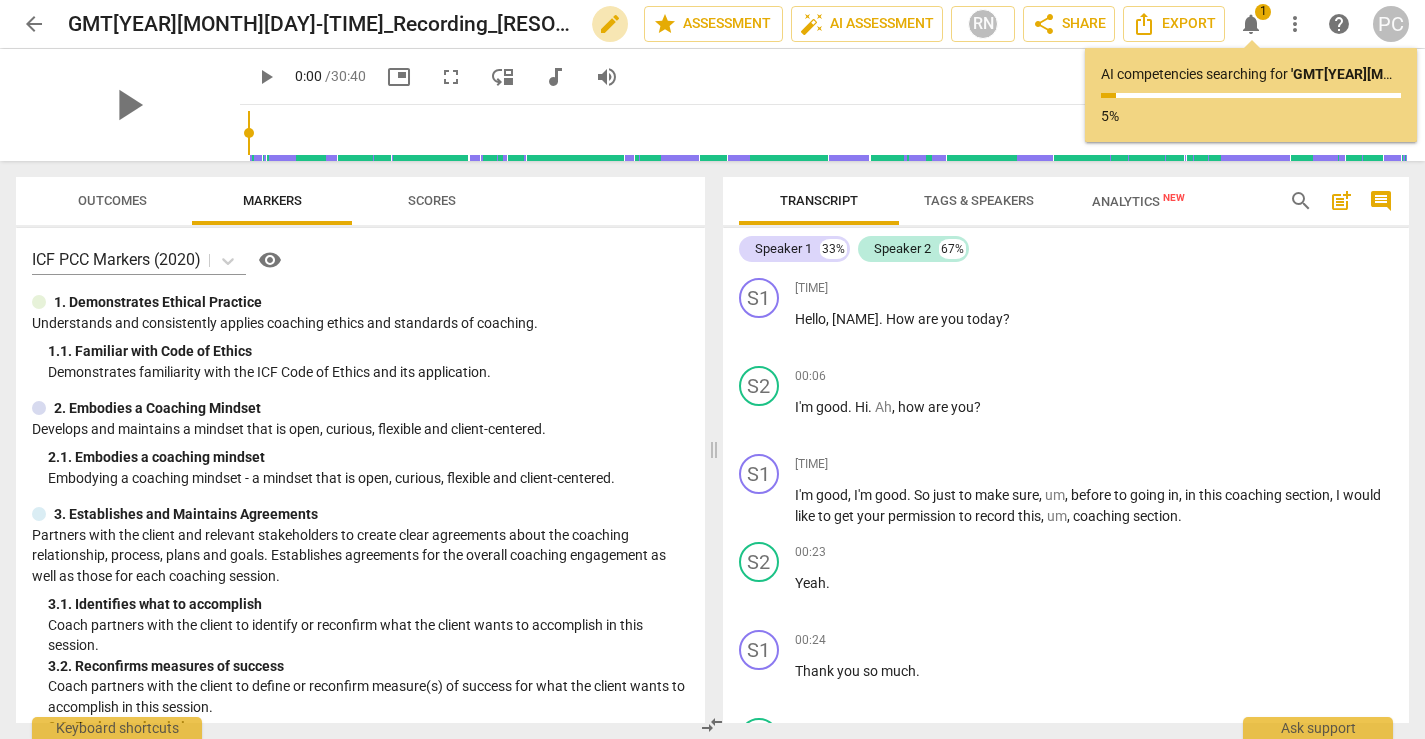 click on "edit" at bounding box center [610, 24] 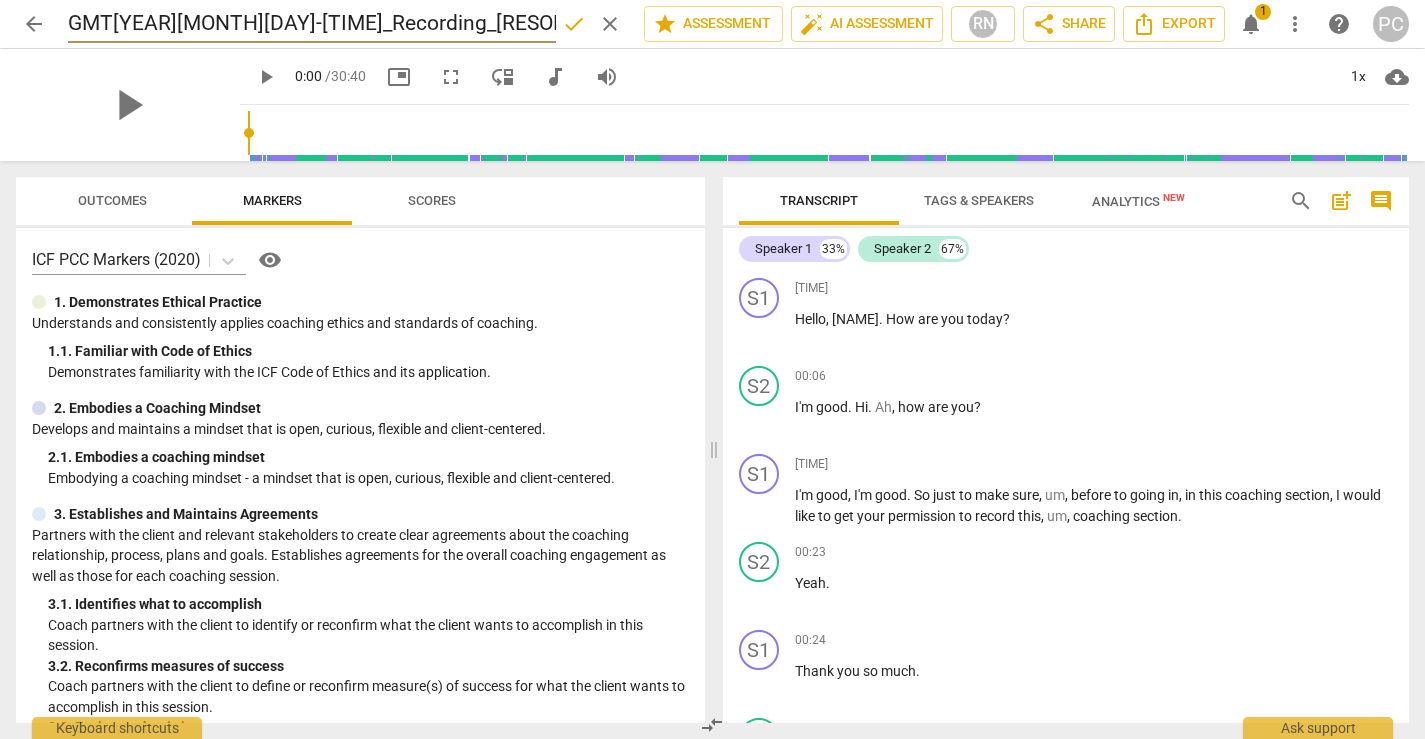 drag, startPoint x: 485, startPoint y: 20, endPoint x: 71, endPoint y: 24, distance: 414.01932 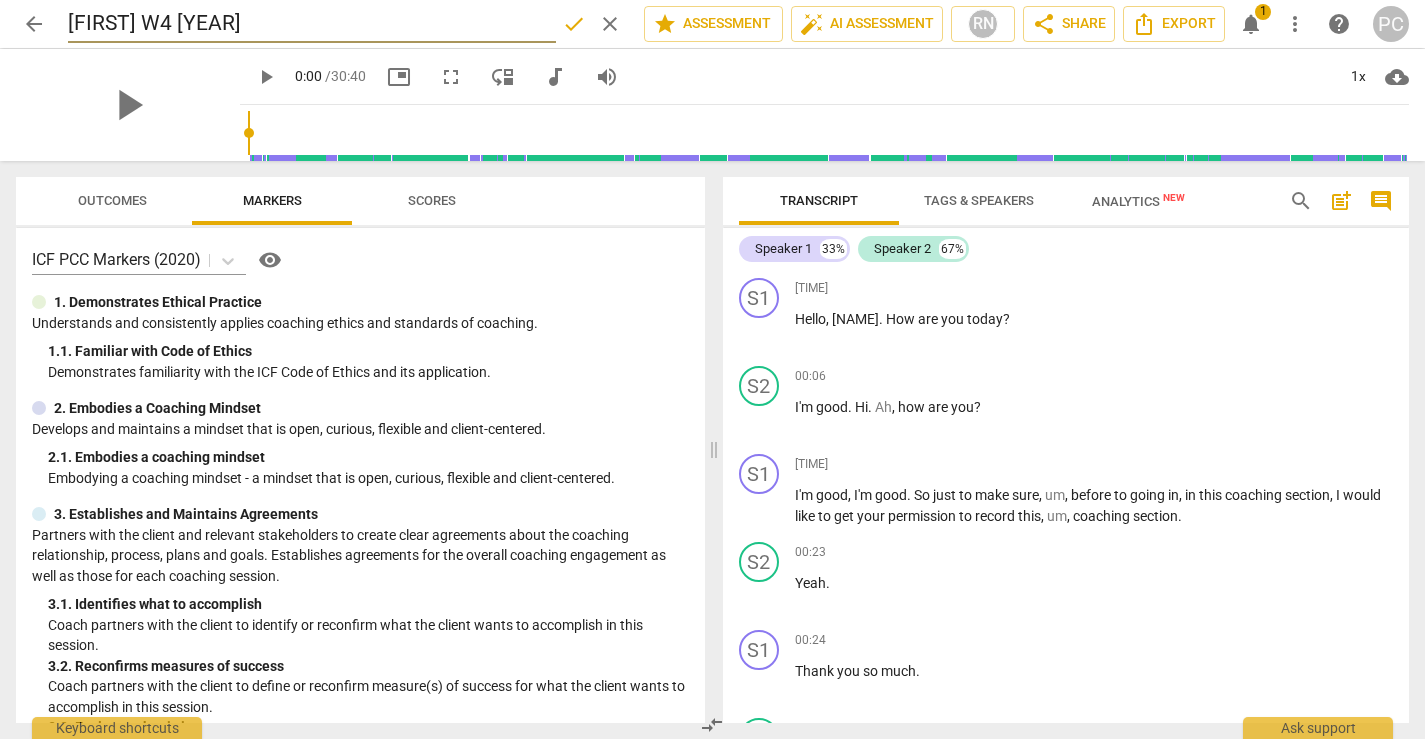 type on "Anyeli W4 2025" 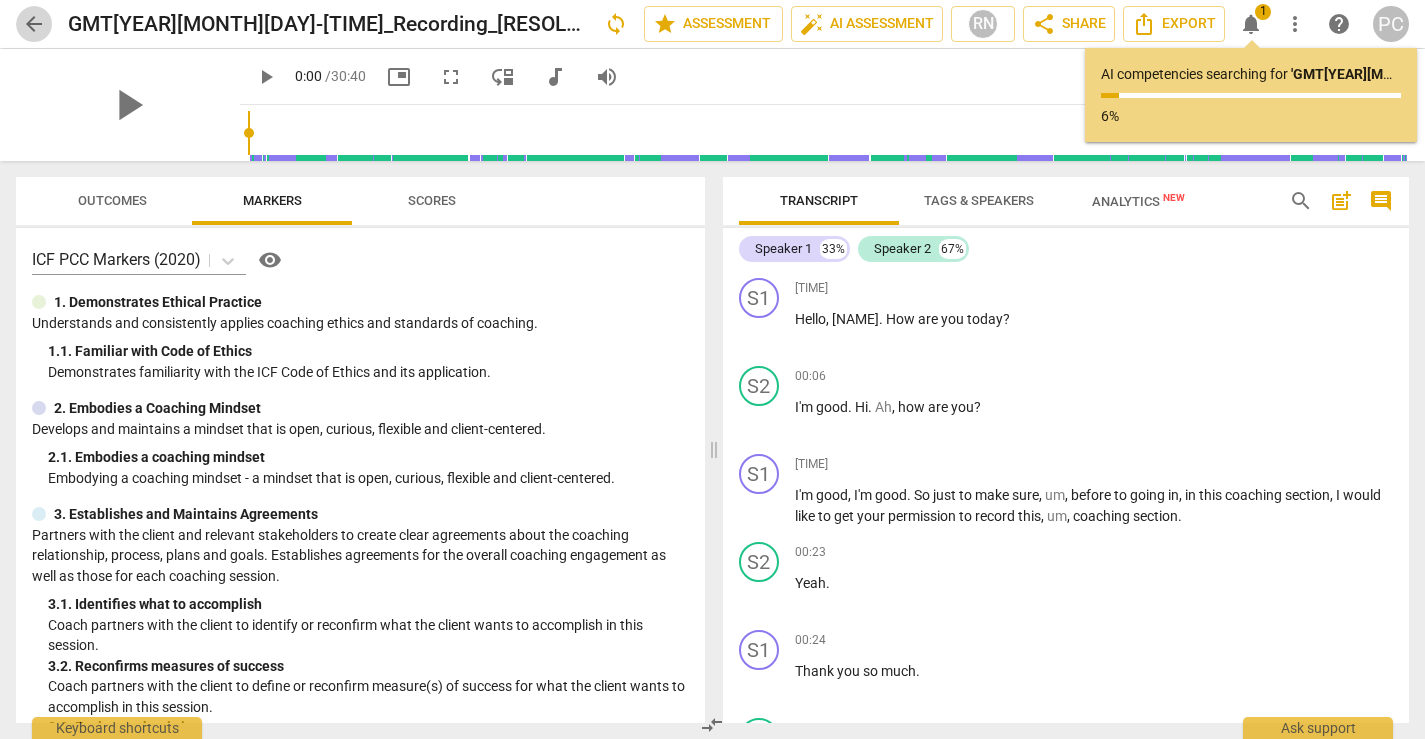 click on "arrow_back" at bounding box center [34, 24] 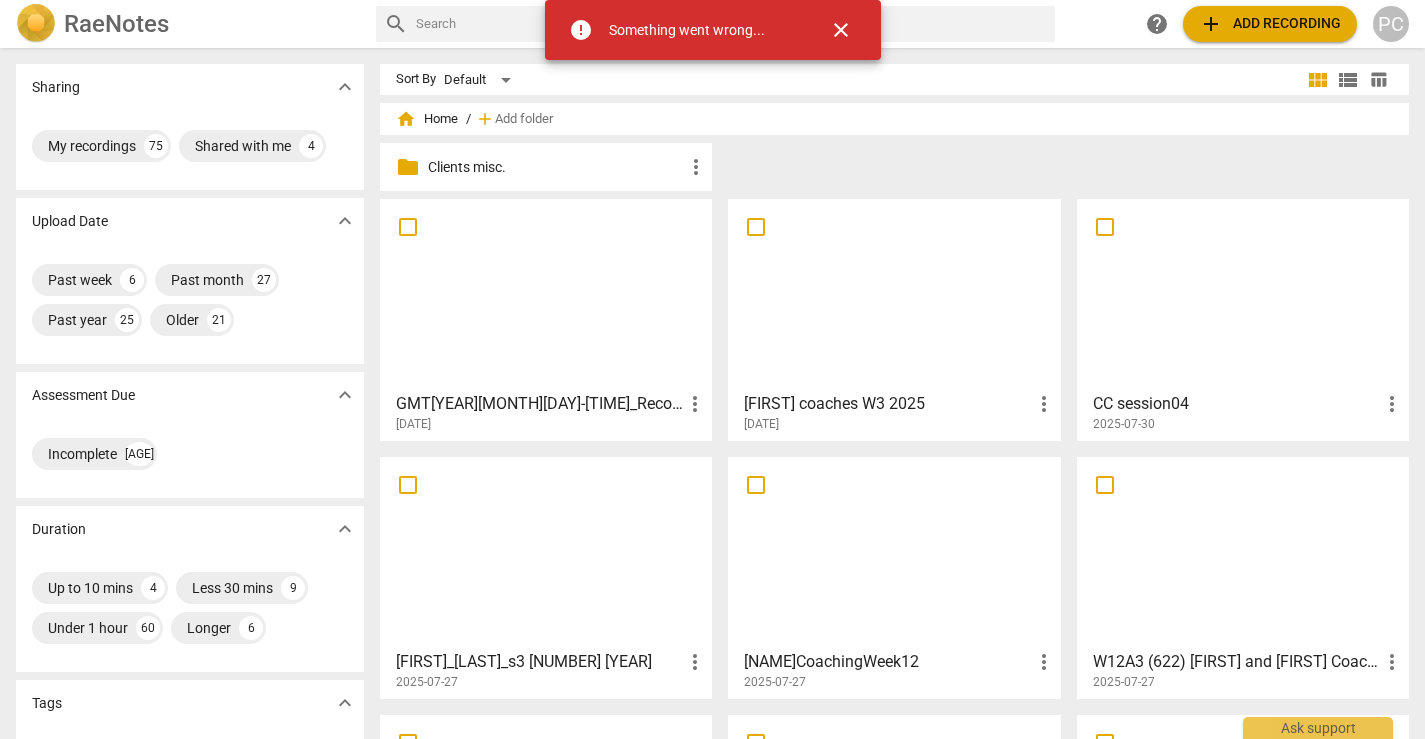 click on "close" at bounding box center (841, 30) 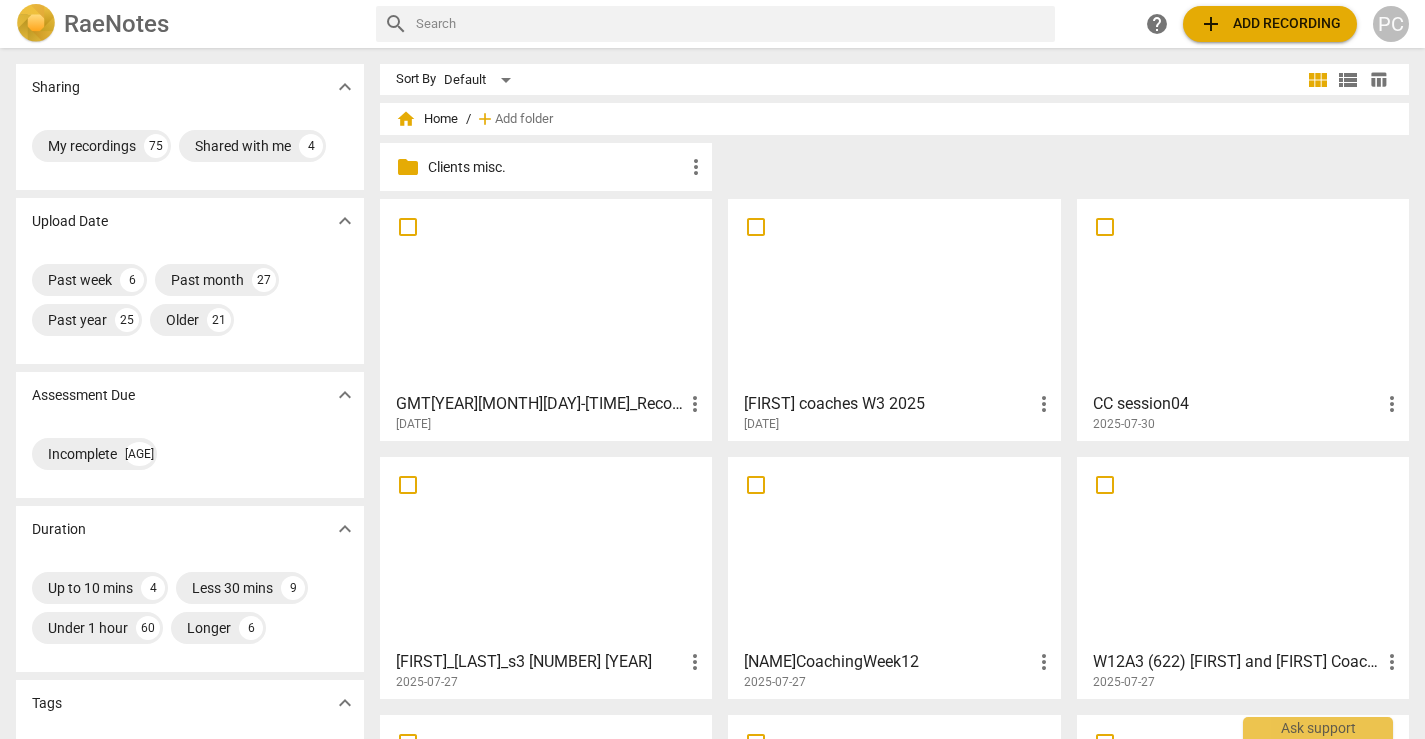 click at bounding box center (546, 294) 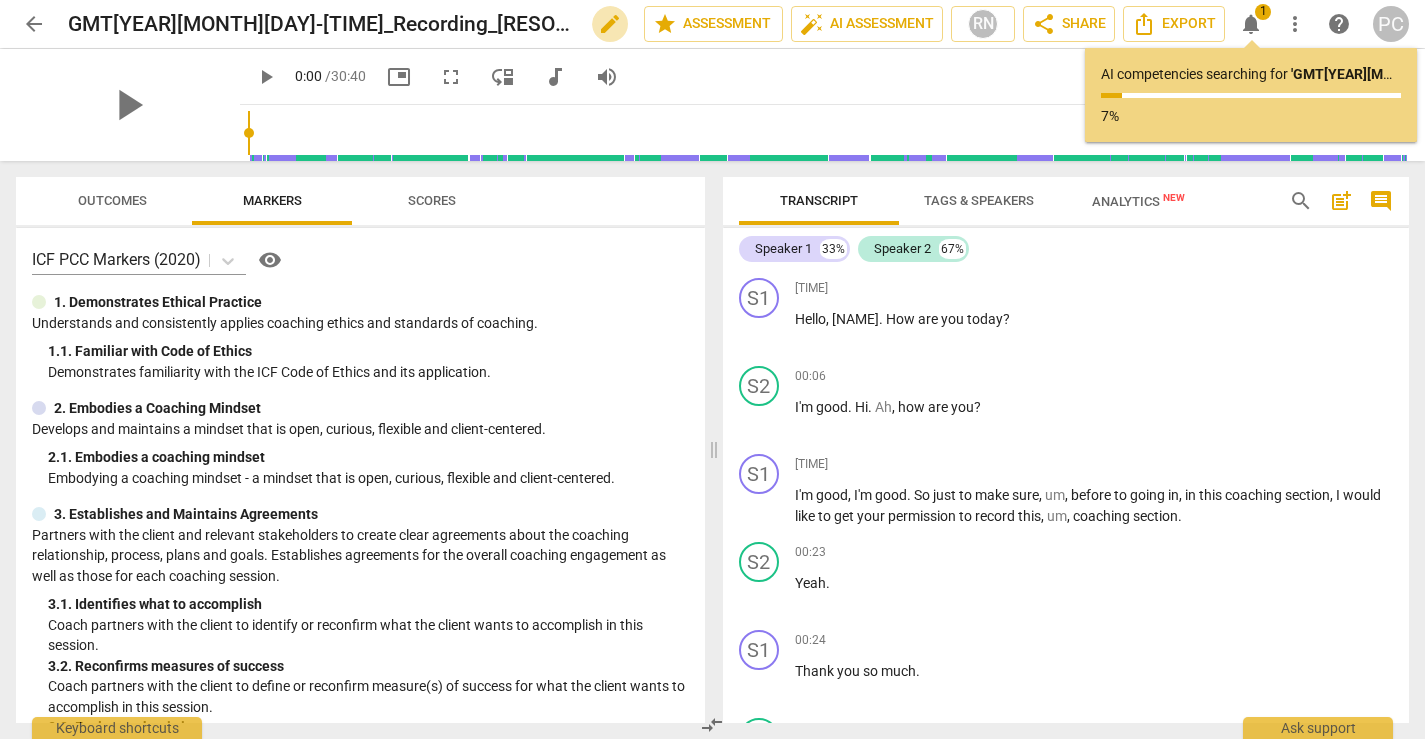 click on "edit" at bounding box center [610, 24] 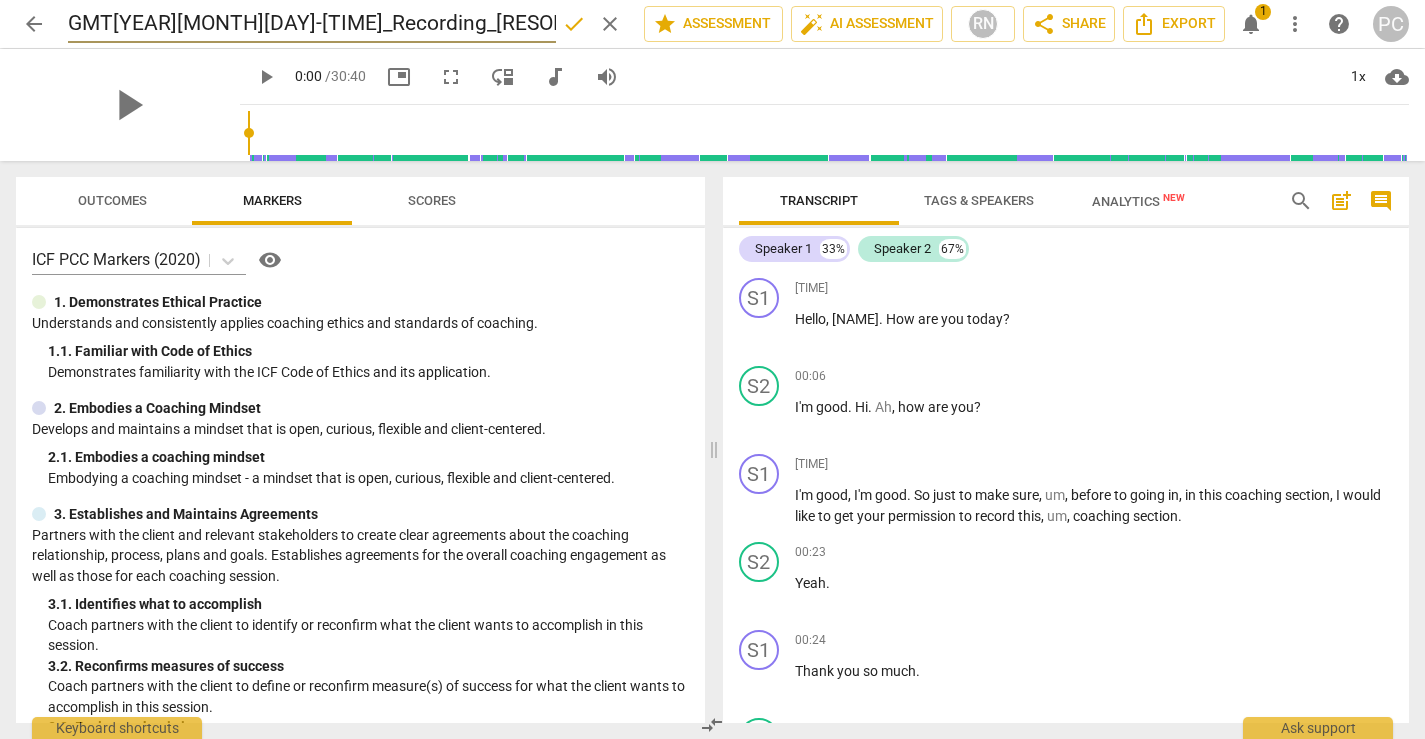 drag, startPoint x: 476, startPoint y: 19, endPoint x: 59, endPoint y: 22, distance: 417.0108 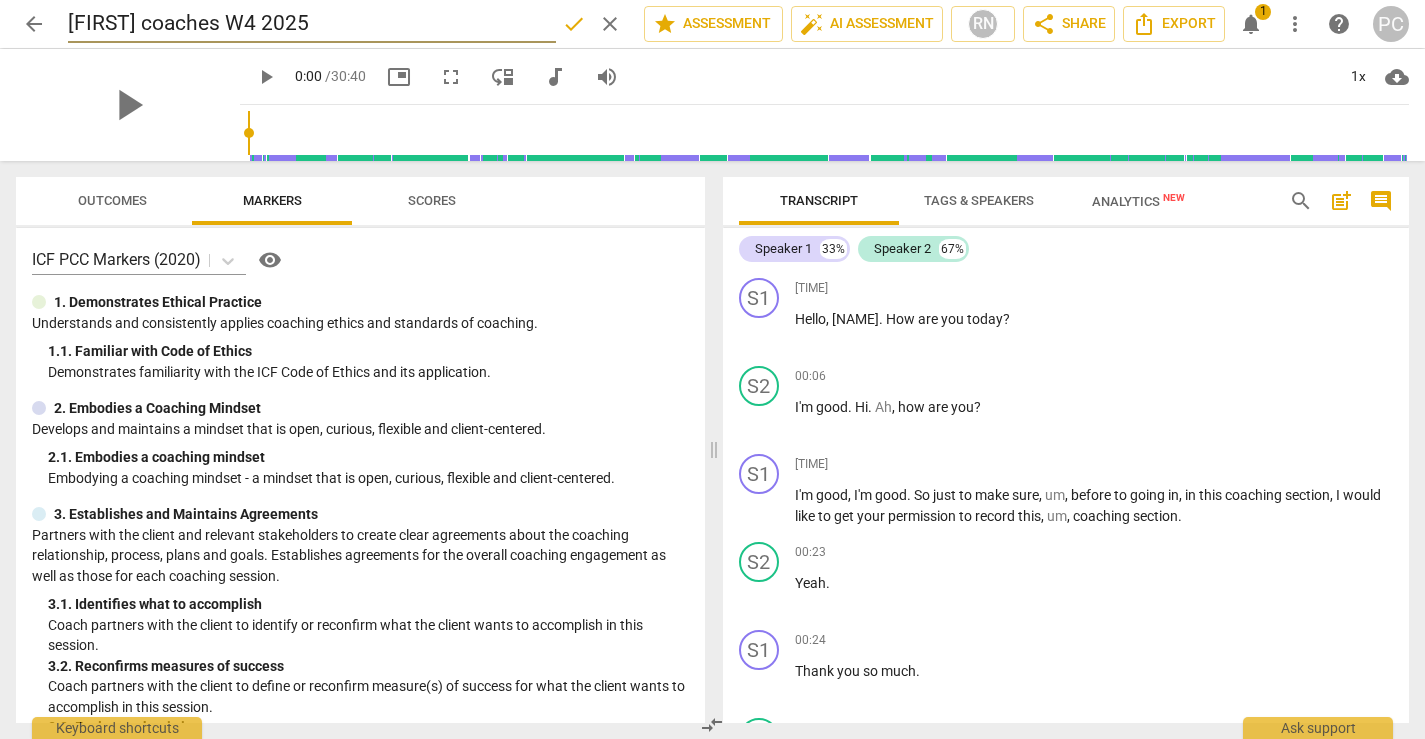 type on "Anyeli coaches W4 2025" 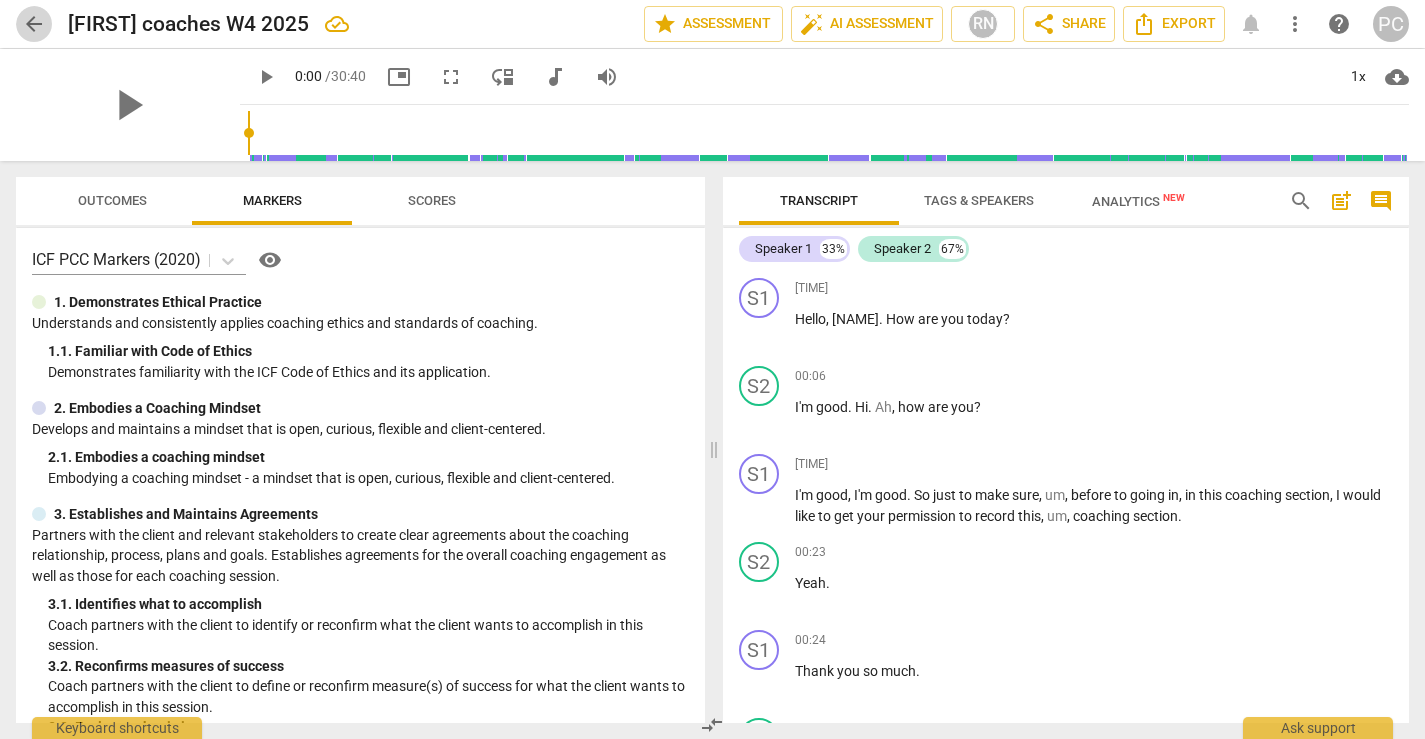 click on "arrow_back" at bounding box center (34, 24) 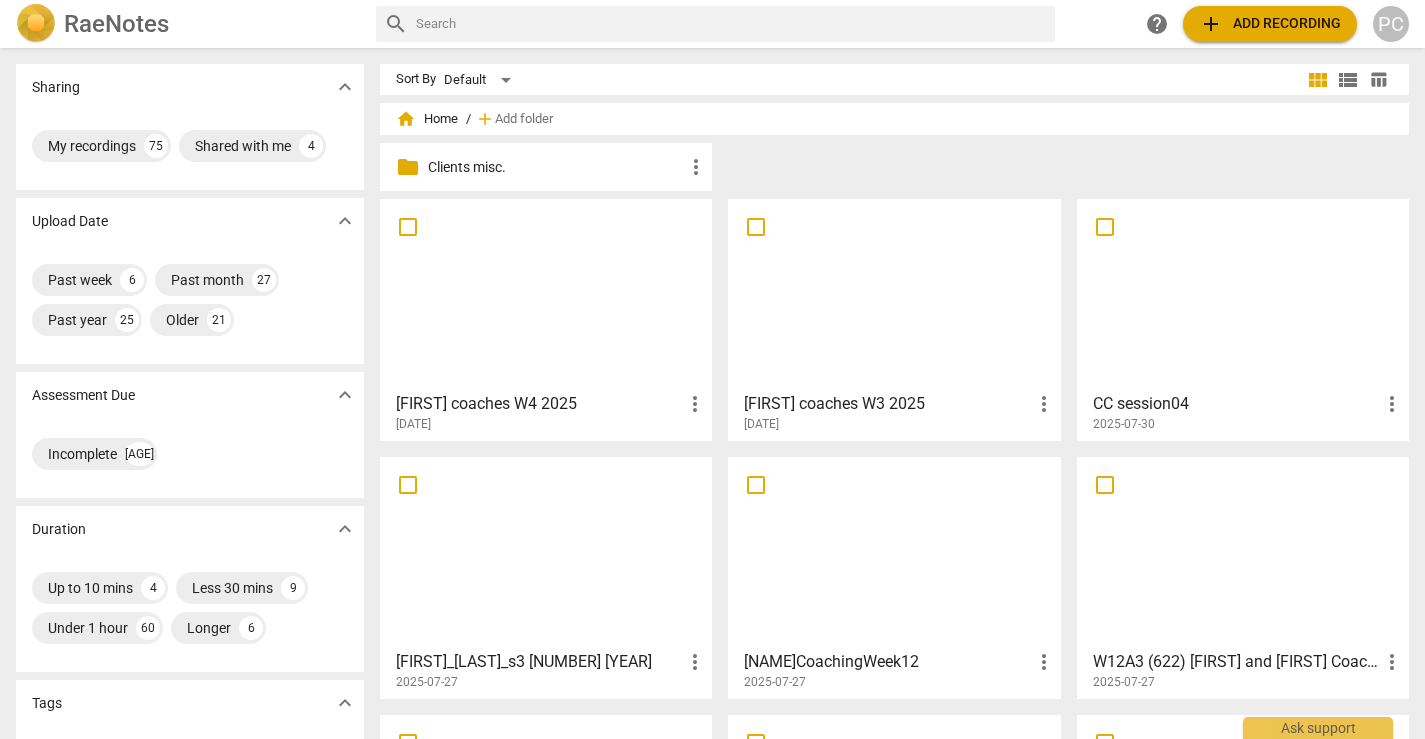 click at bounding box center (546, 294) 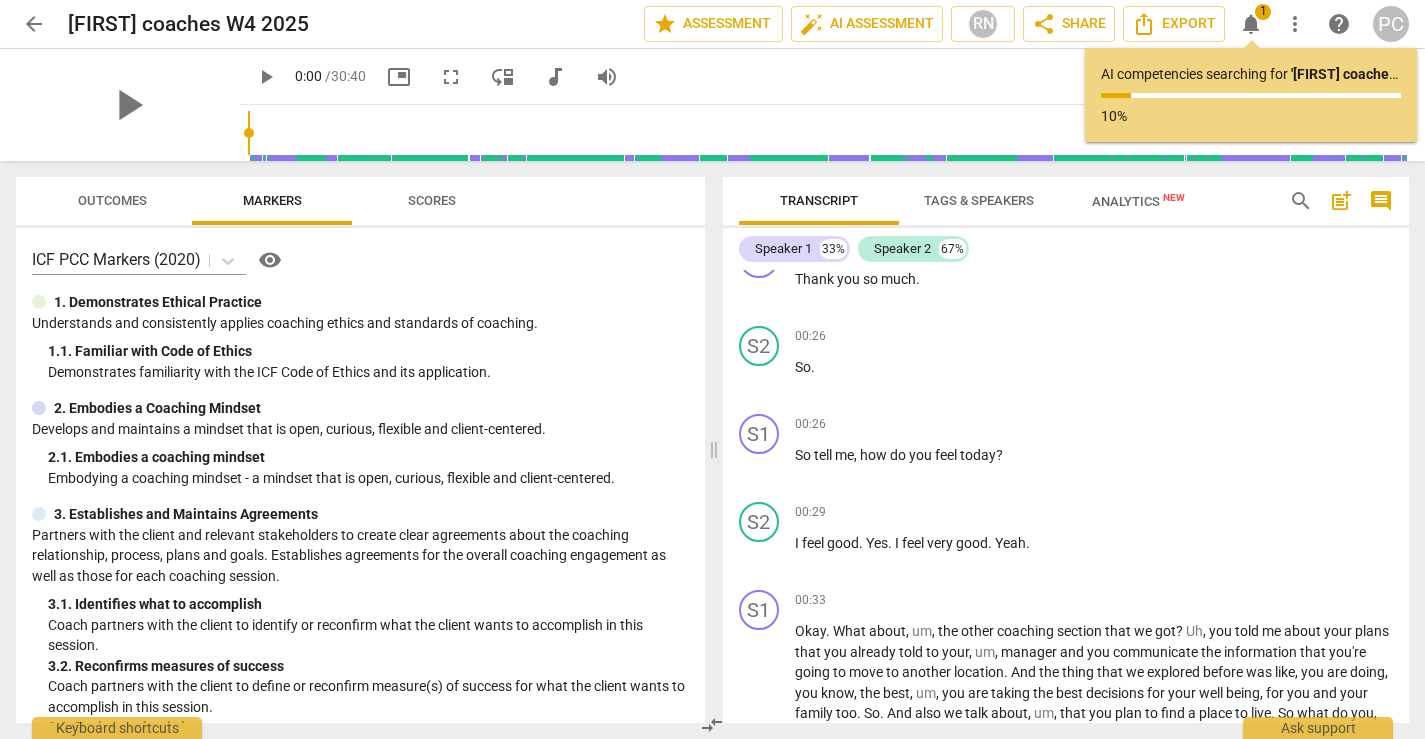 scroll, scrollTop: 0, scrollLeft: 0, axis: both 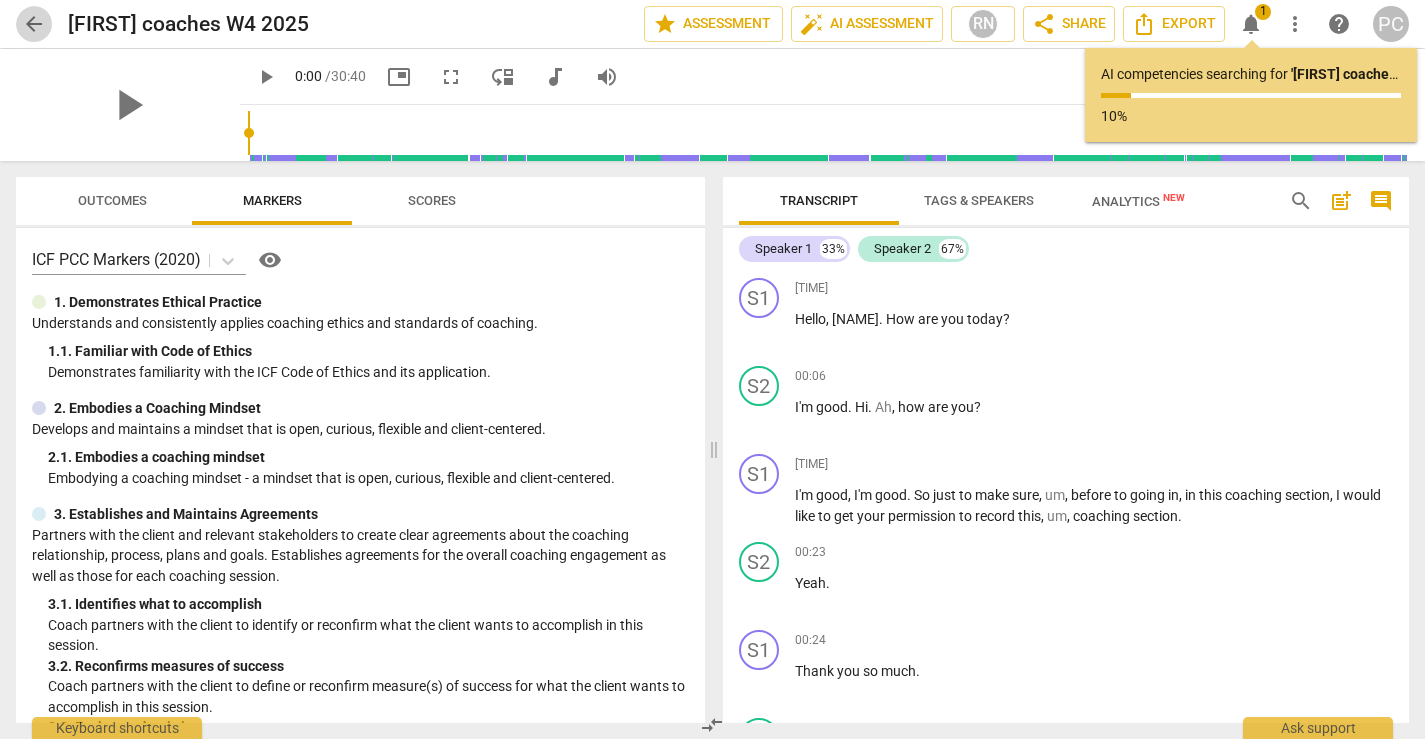click on "arrow_back" at bounding box center [34, 24] 